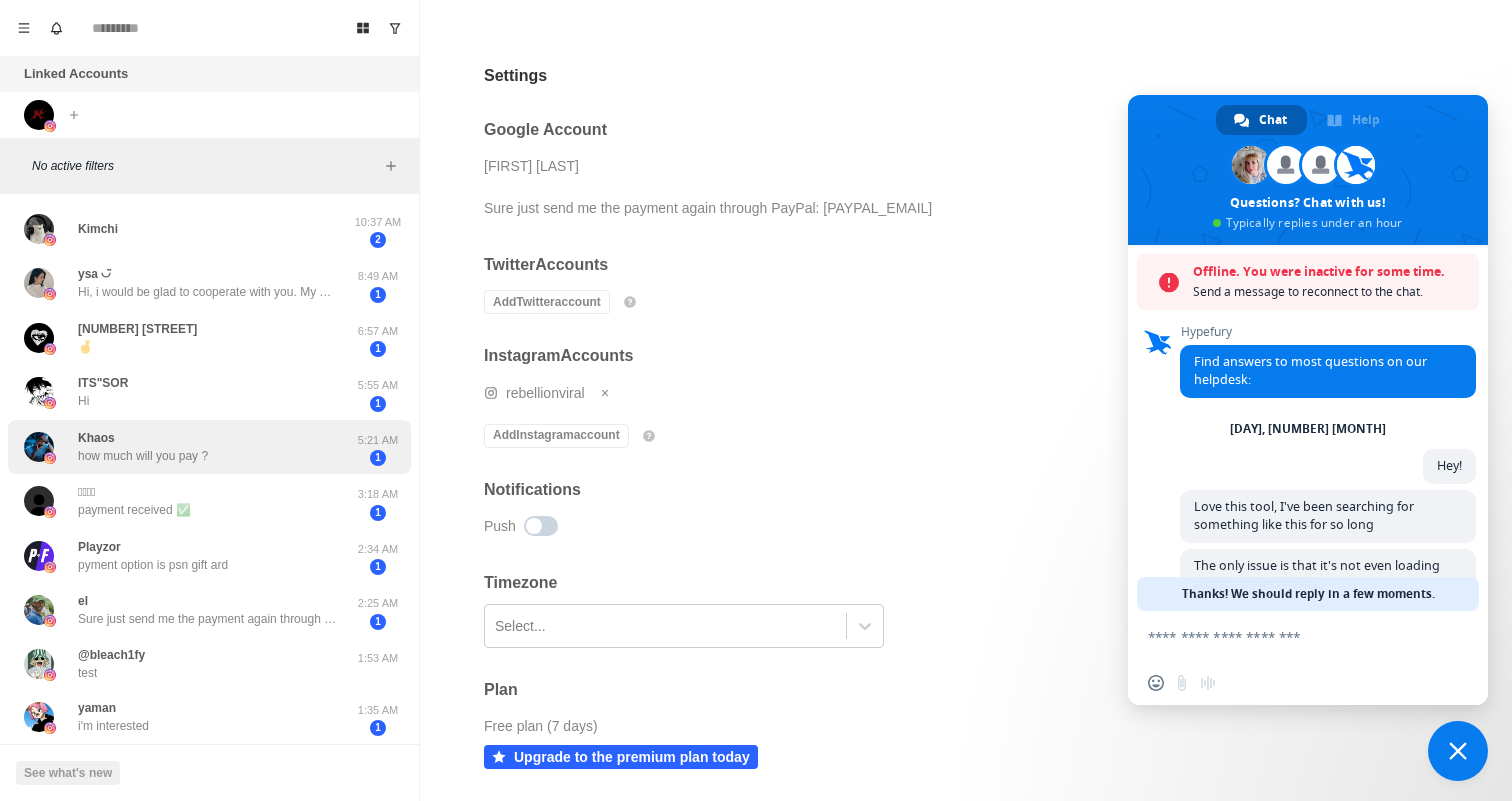 scroll, scrollTop: 0, scrollLeft: 0, axis: both 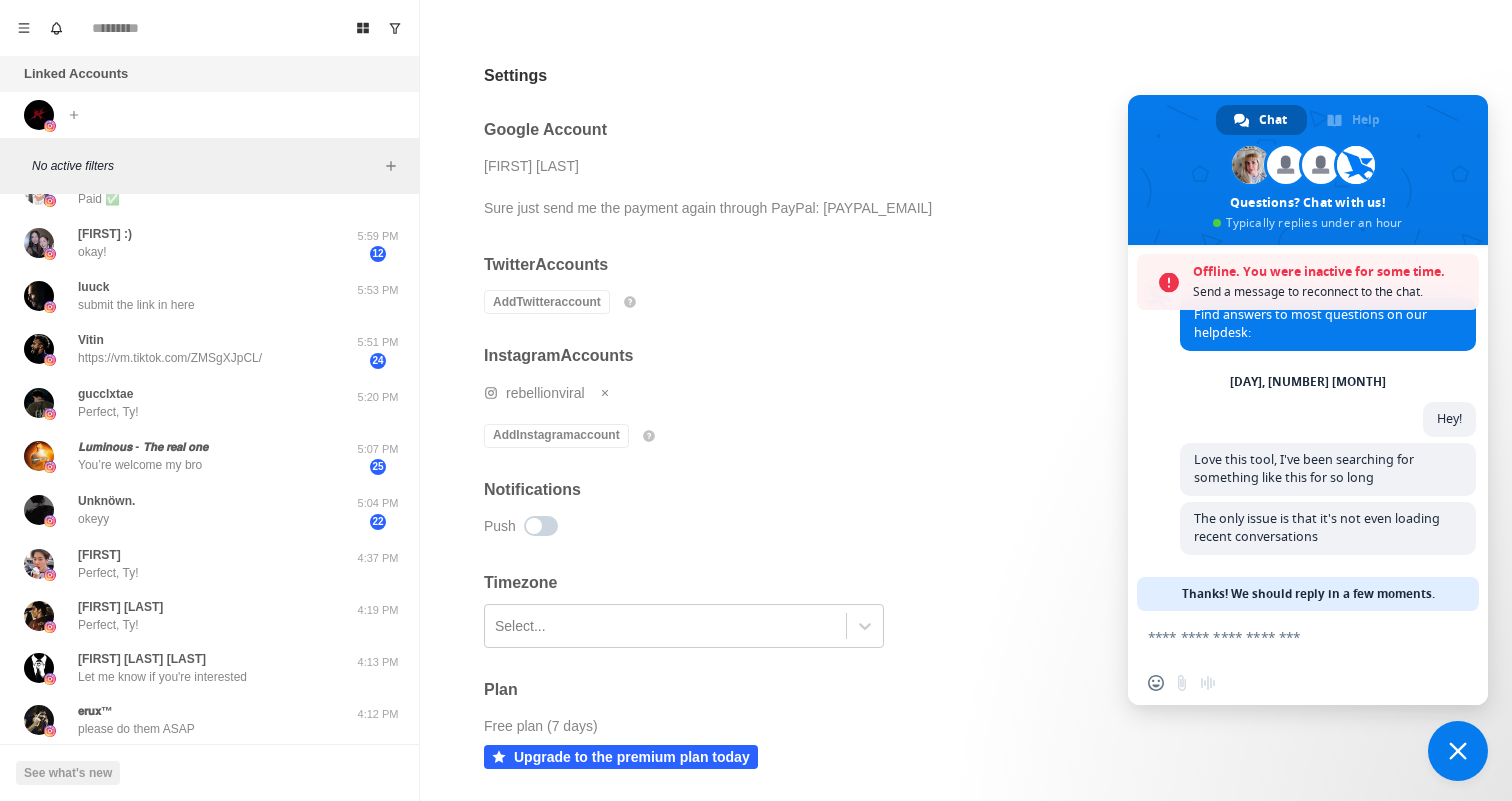 click on "Thanks! We should reply in a few moments." at bounding box center (1308, 594) 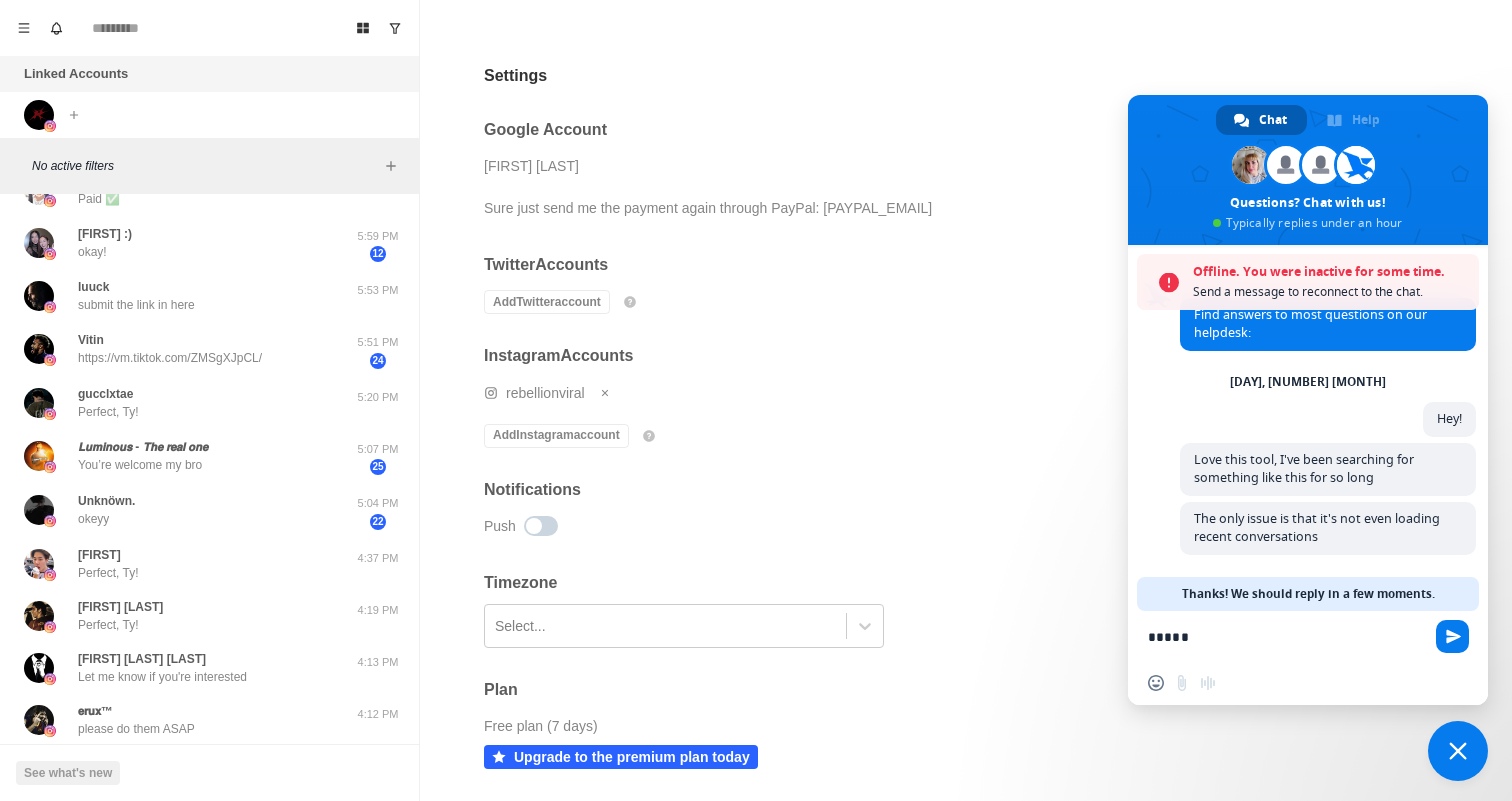 type on "******" 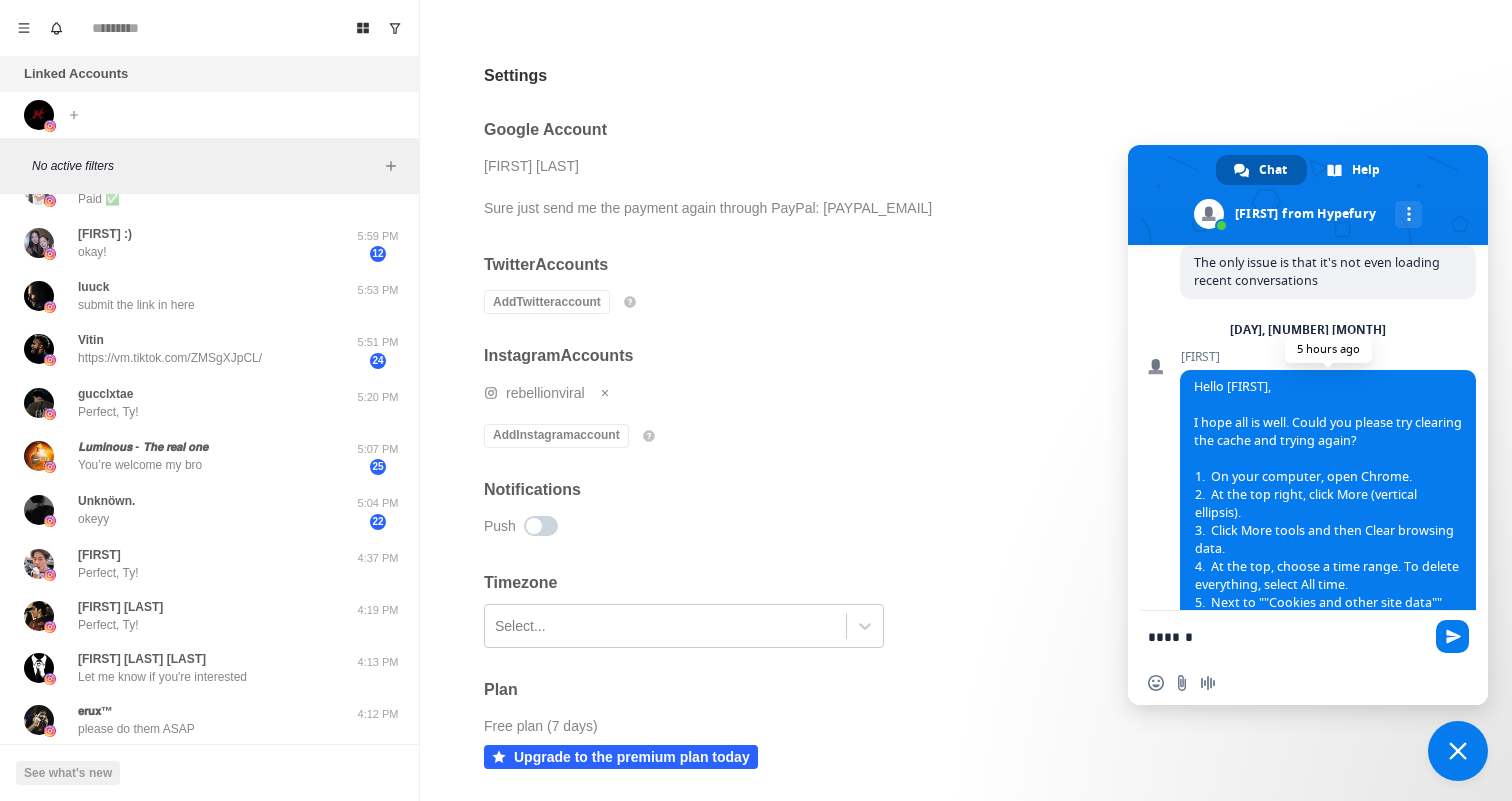 scroll, scrollTop: 388, scrollLeft: 0, axis: vertical 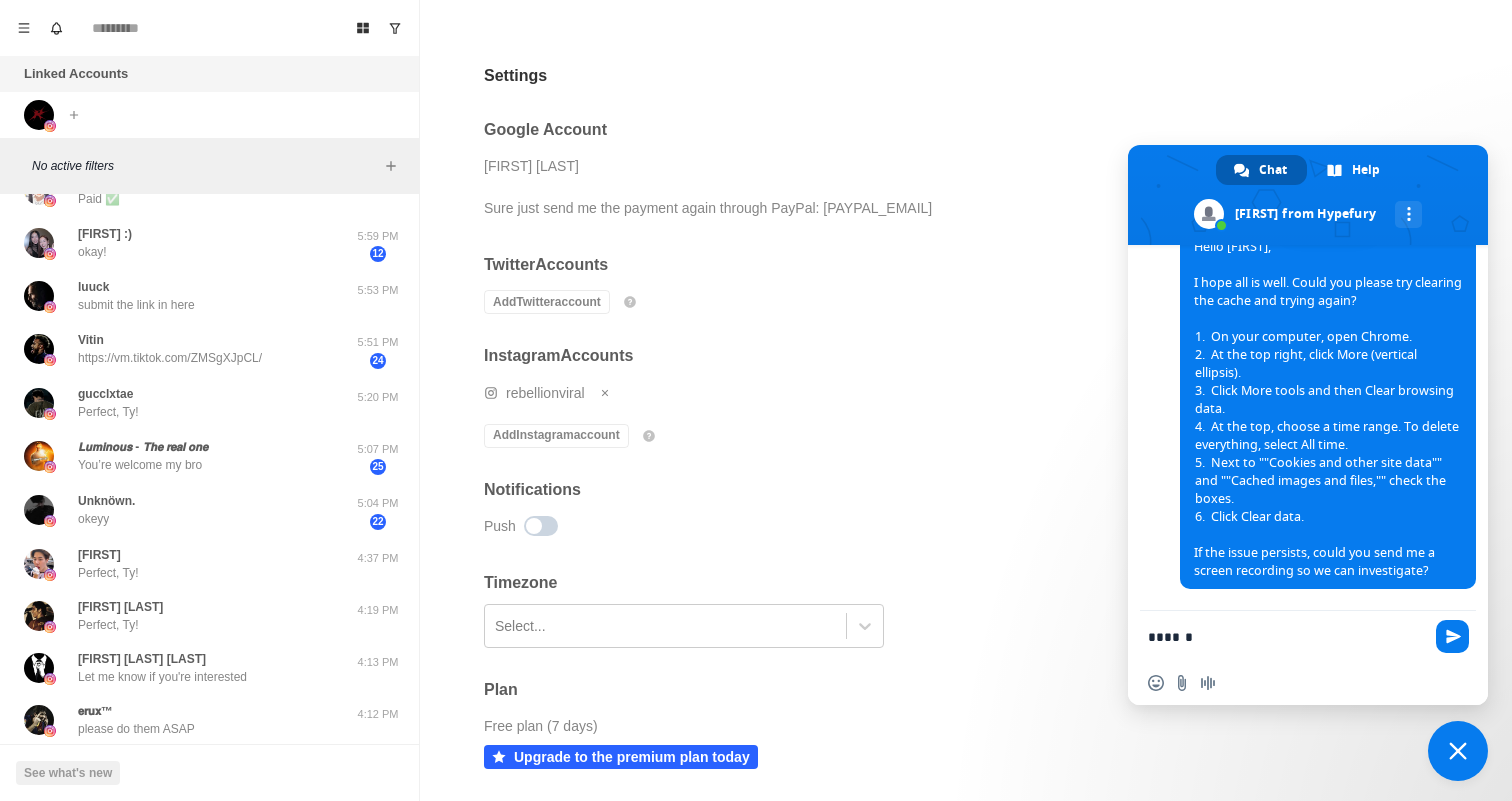 type 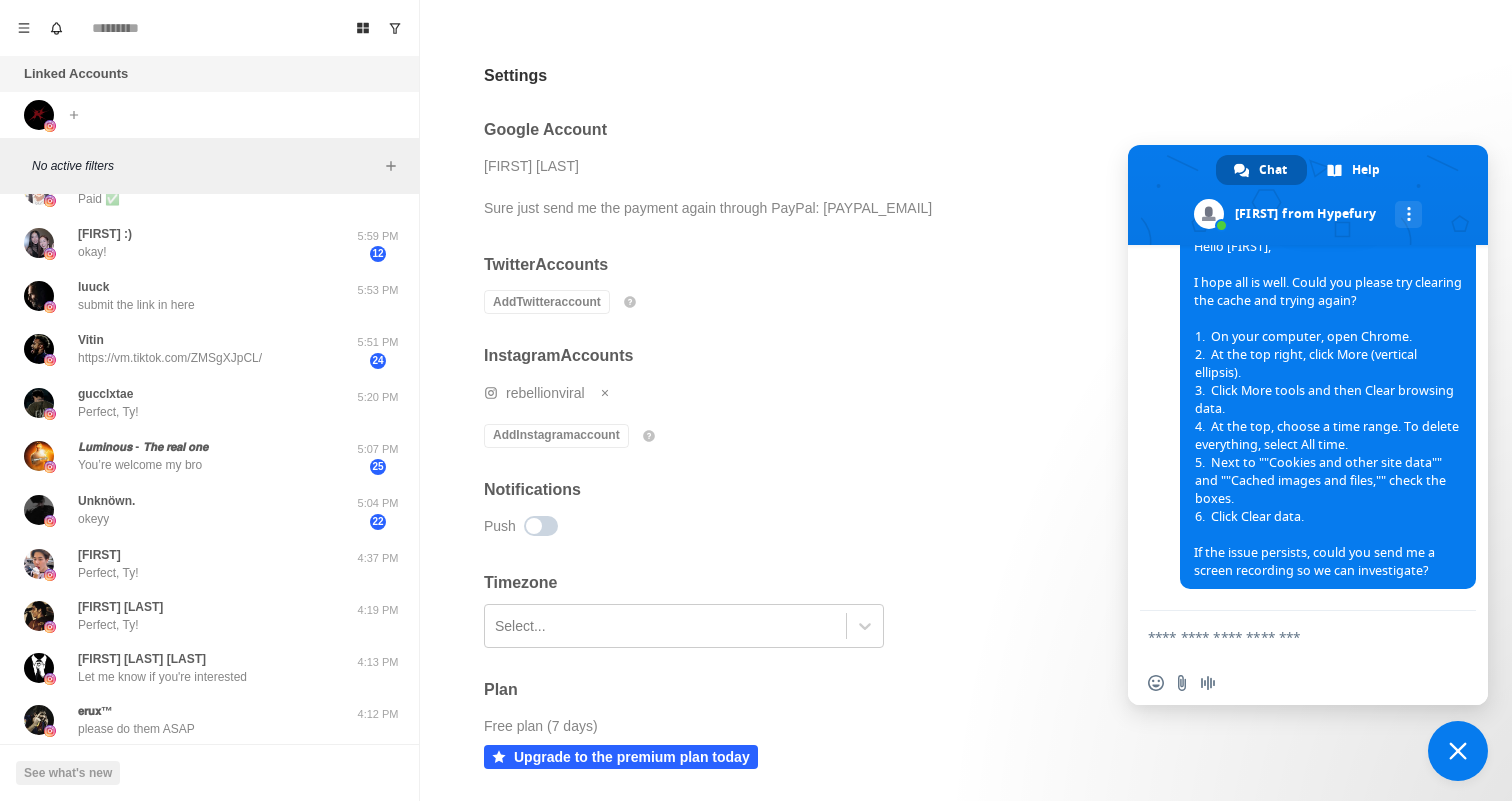 click on "Hello [FIRST], I hope all is well. Could you please try clearing the cache and trying again?  On your computer, open Chrome. At the top right, click More (vertical ellipsis). Click More tools and then Clear browsing data. At the top, choose a time range. To delete everything, select All time. Next to ""Cookies and other site data"" and ""Cached images and files,"" check the boxes. Click Clear data. If the issue persists, could you send me a screen recording so we can investigate?" at bounding box center (1328, 408) 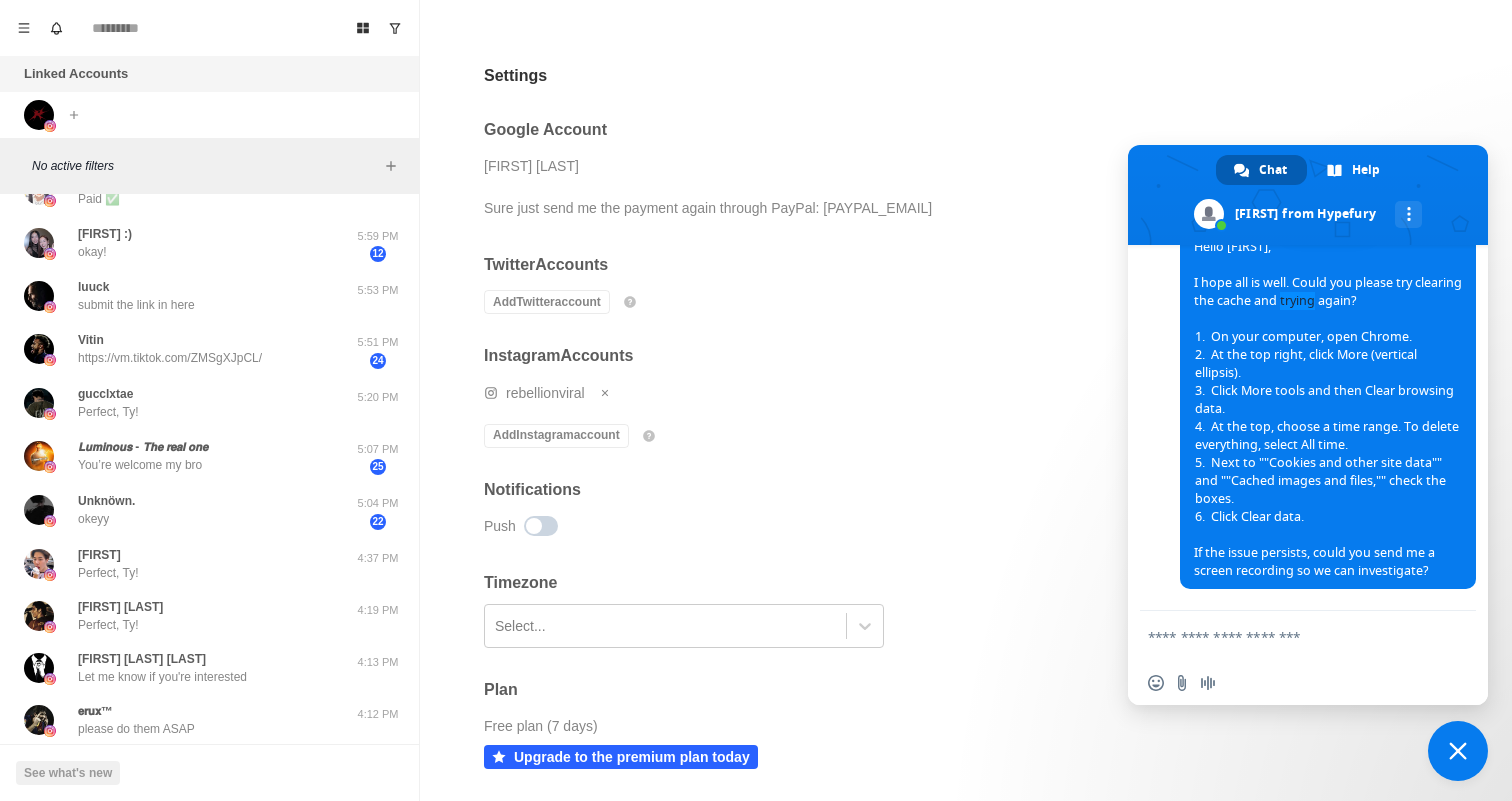 click on "Hello [FIRST], I hope all is well. Could you please try clearing the cache and trying again?  On your computer, open Chrome. At the top right, click More (vertical ellipsis). Click More tools and then Clear browsing data. At the top, choose a time range. To delete everything, select All time. Next to ""Cookies and other site data"" and ""Cached images and files,"" check the boxes. Click Clear data. If the issue persists, could you send me a screen recording so we can investigate?" at bounding box center (1328, 408) 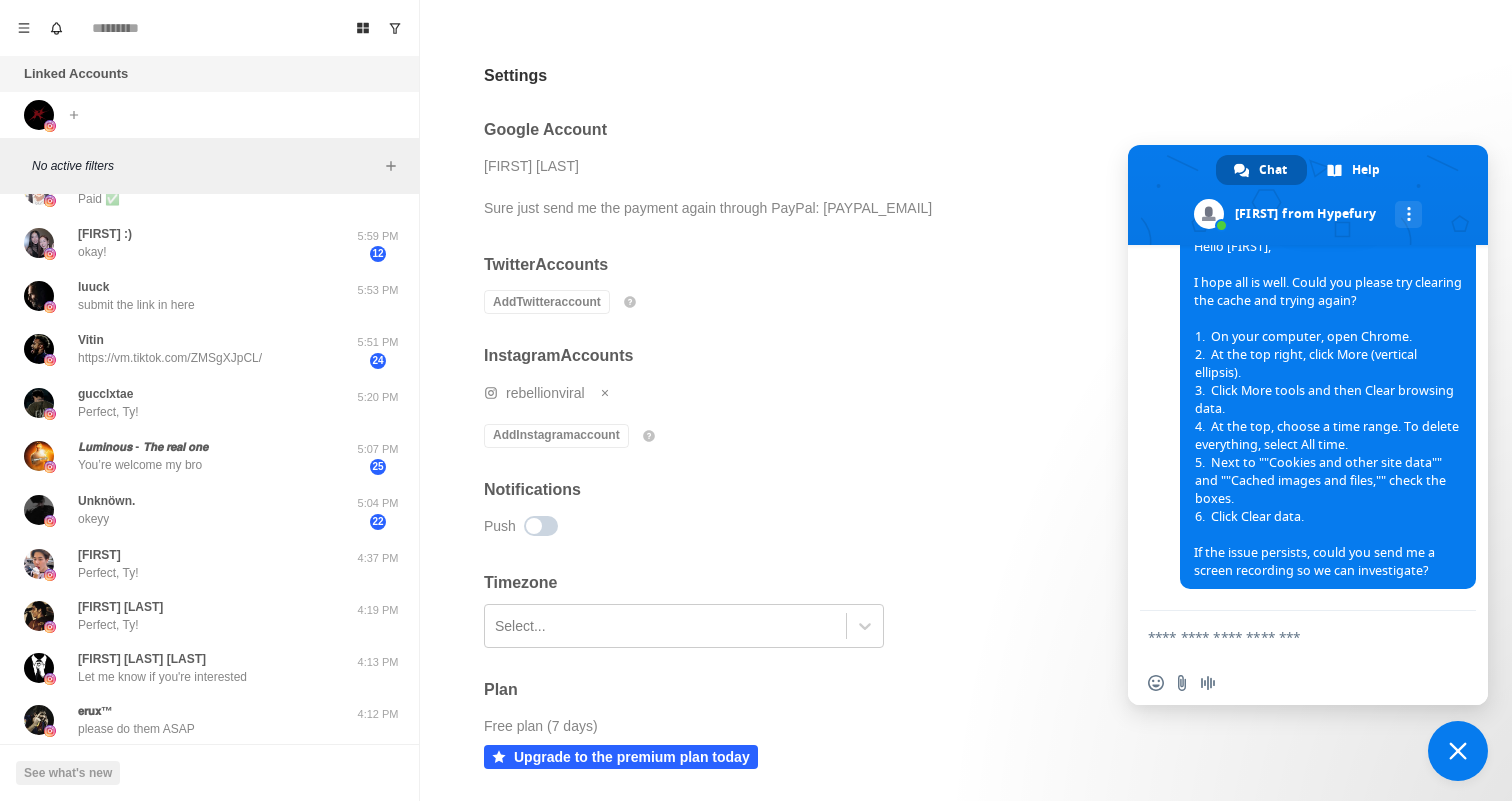 click on "Hello [FIRST], I hope all is well. Could you please try clearing the cache and trying again?  On your computer, open Chrome. At the top right, click More (vertical ellipsis). Click More tools and then Clear browsing data. At the top, choose a time range. To delete everything, select All time. Next to ""Cookies and other site data"" and ""Cached images and files,"" check the boxes. Click Clear data. If the issue persists, could you send me a screen recording so we can investigate?" at bounding box center (1328, 408) 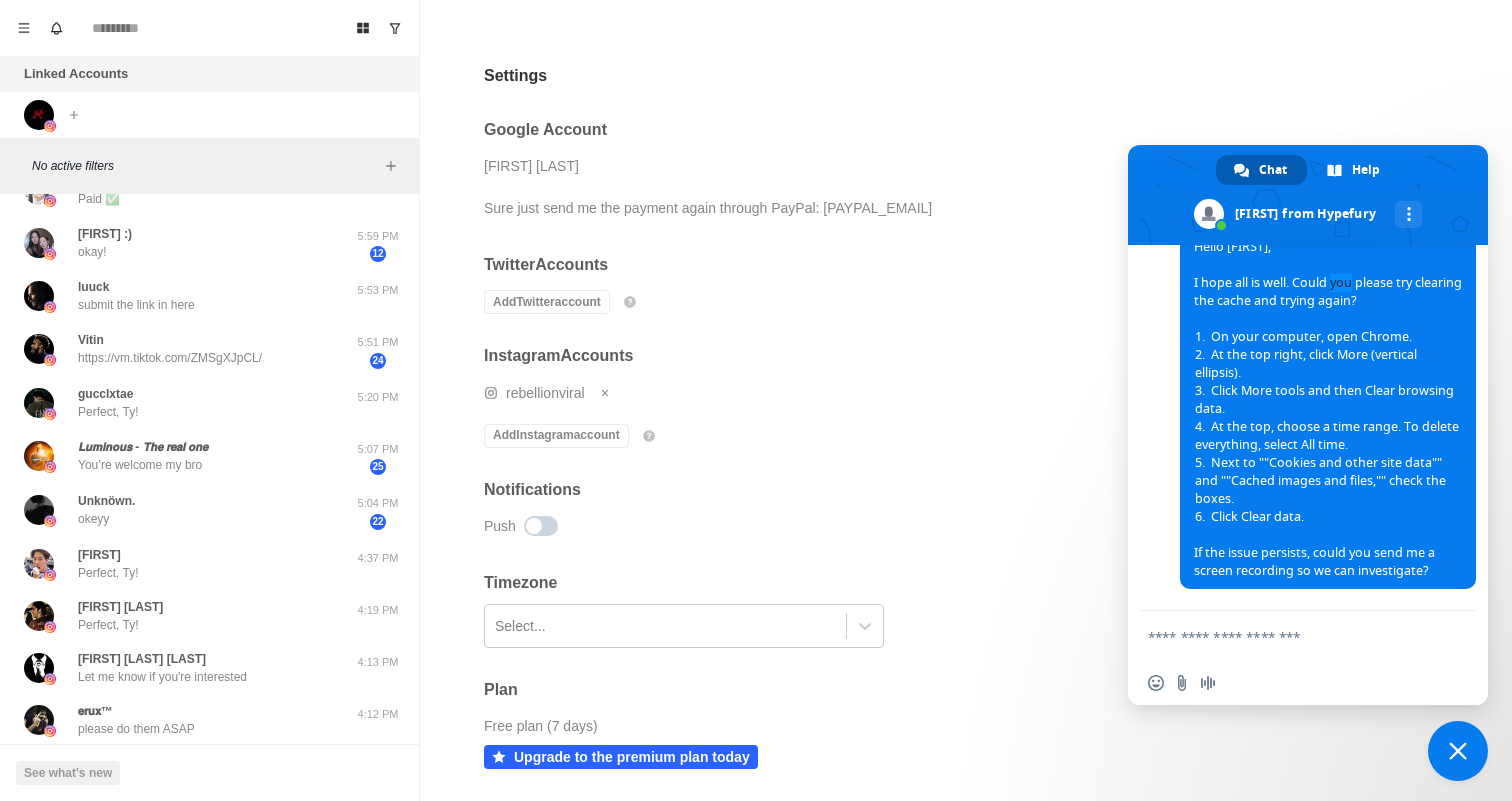 click on "On your computer, open Chrome." at bounding box center (1303, 337) 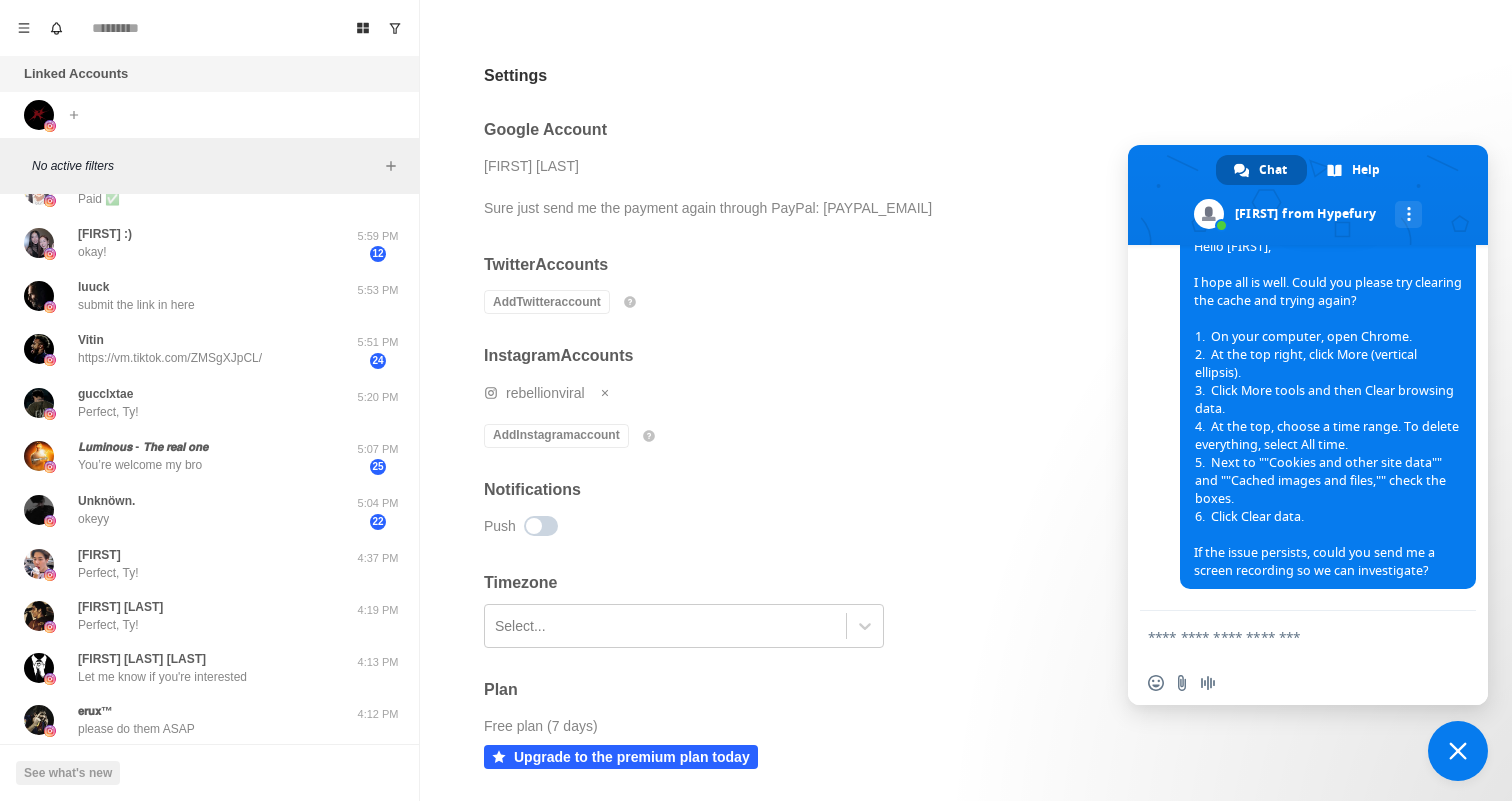 click on "On your computer, open Chrome." at bounding box center [1303, 337] 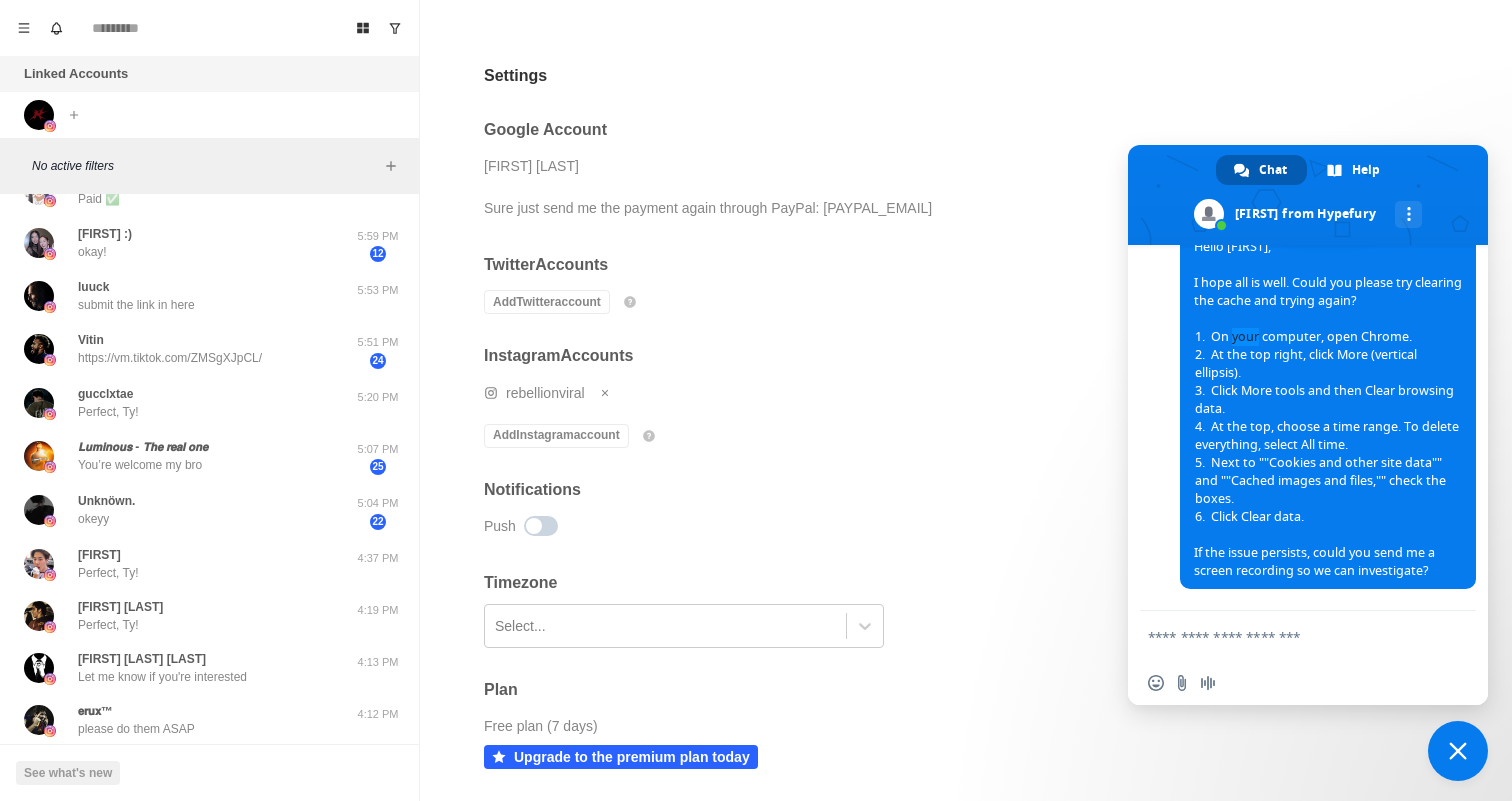 click on "At the top right, click More (vertical ellipsis)." at bounding box center (1328, 364) 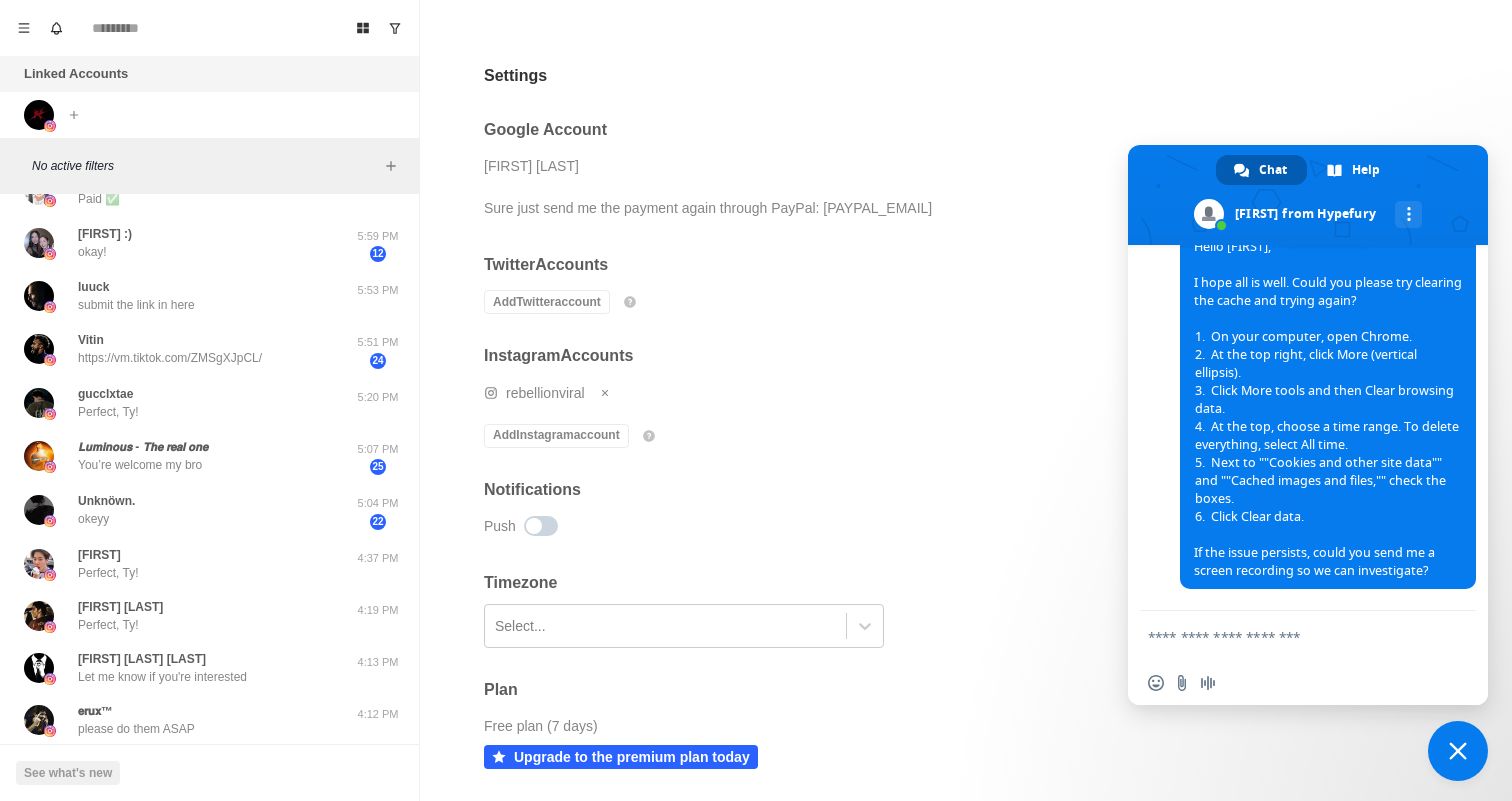 click on "At the top right, click More (vertical ellipsis)." at bounding box center [1328, 364] 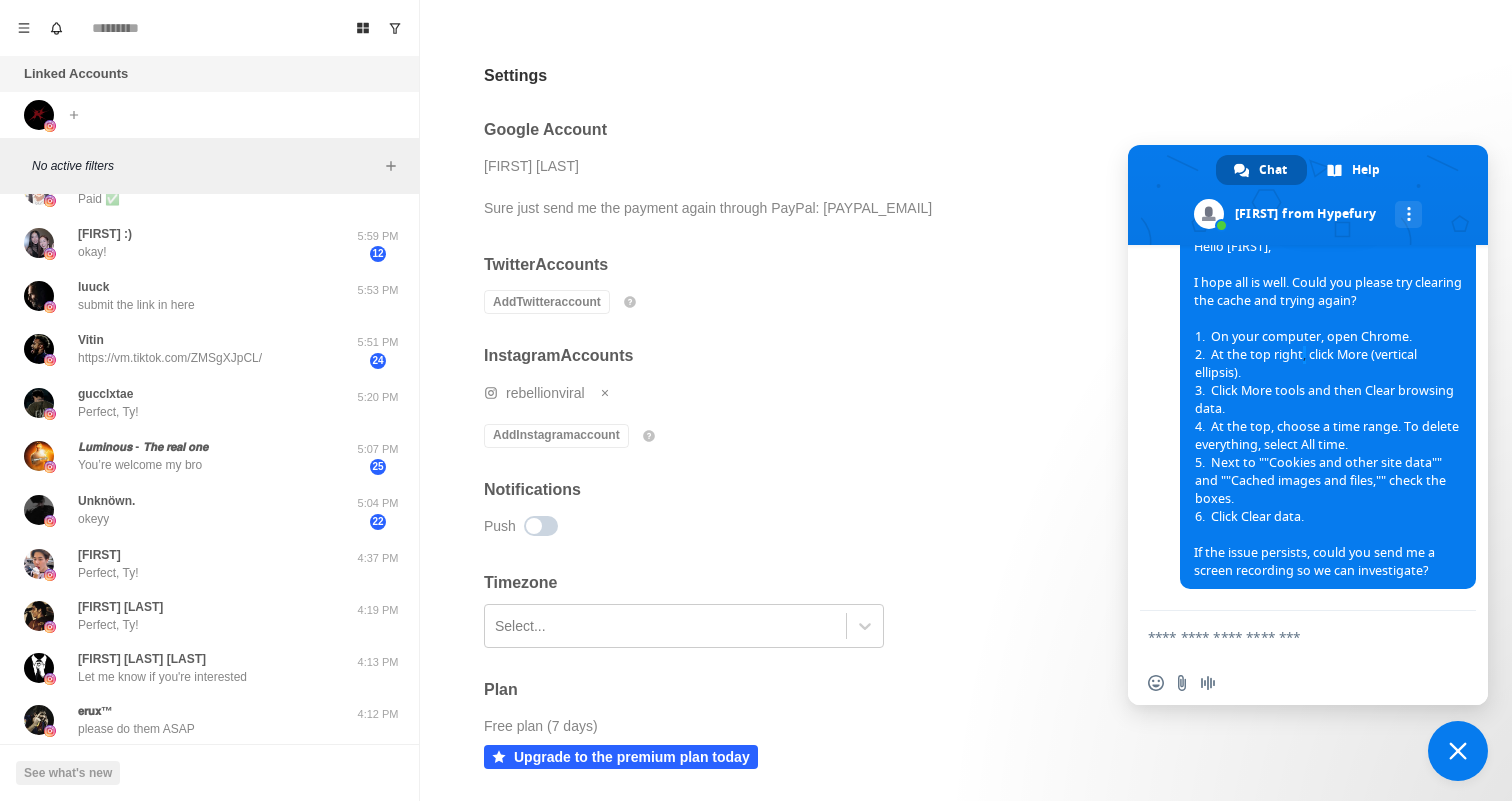 click on "Click More tools and then Clear browsing data." at bounding box center [1328, 400] 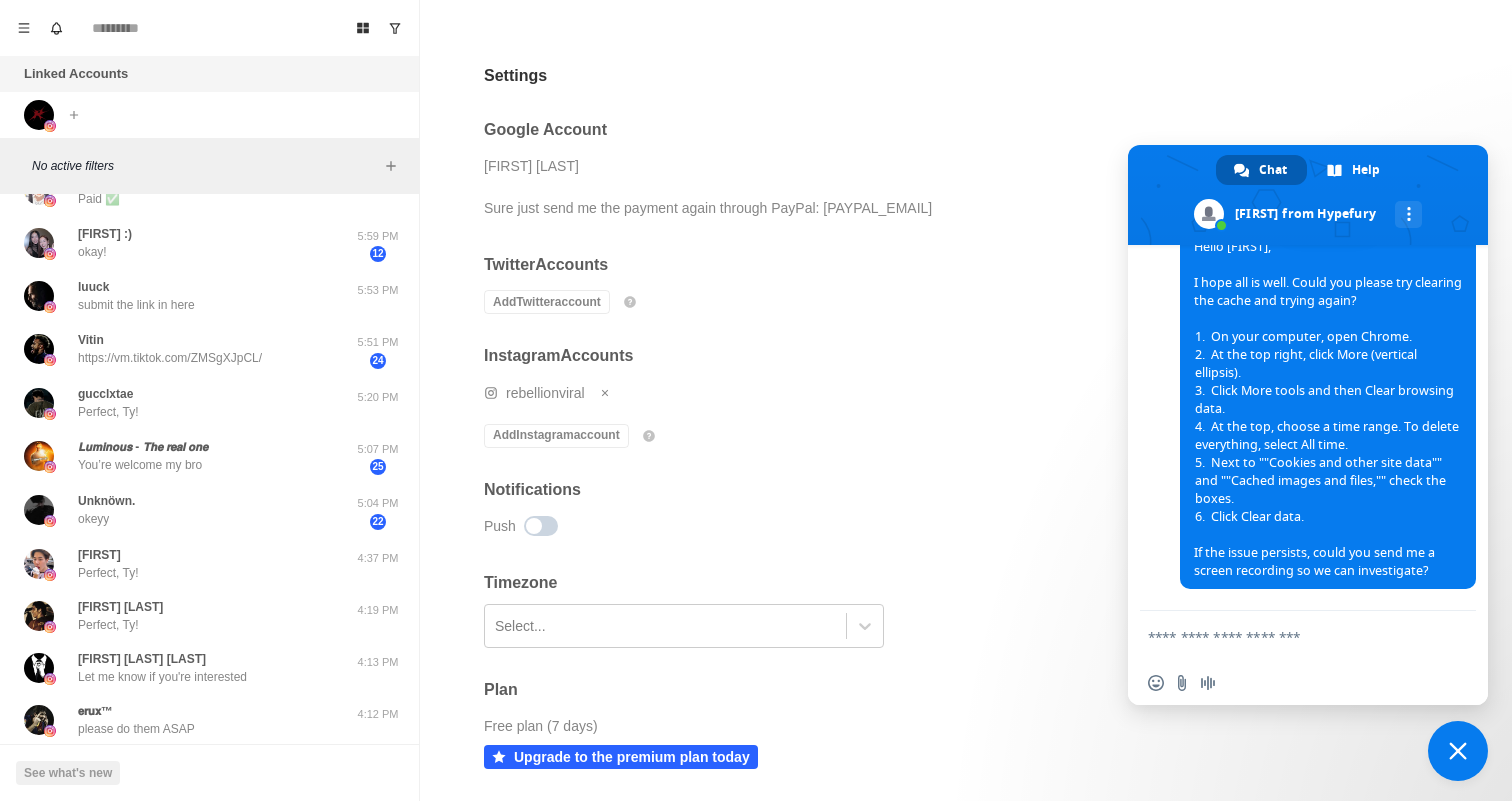 click on "Click More tools and then Clear browsing data." at bounding box center [1328, 400] 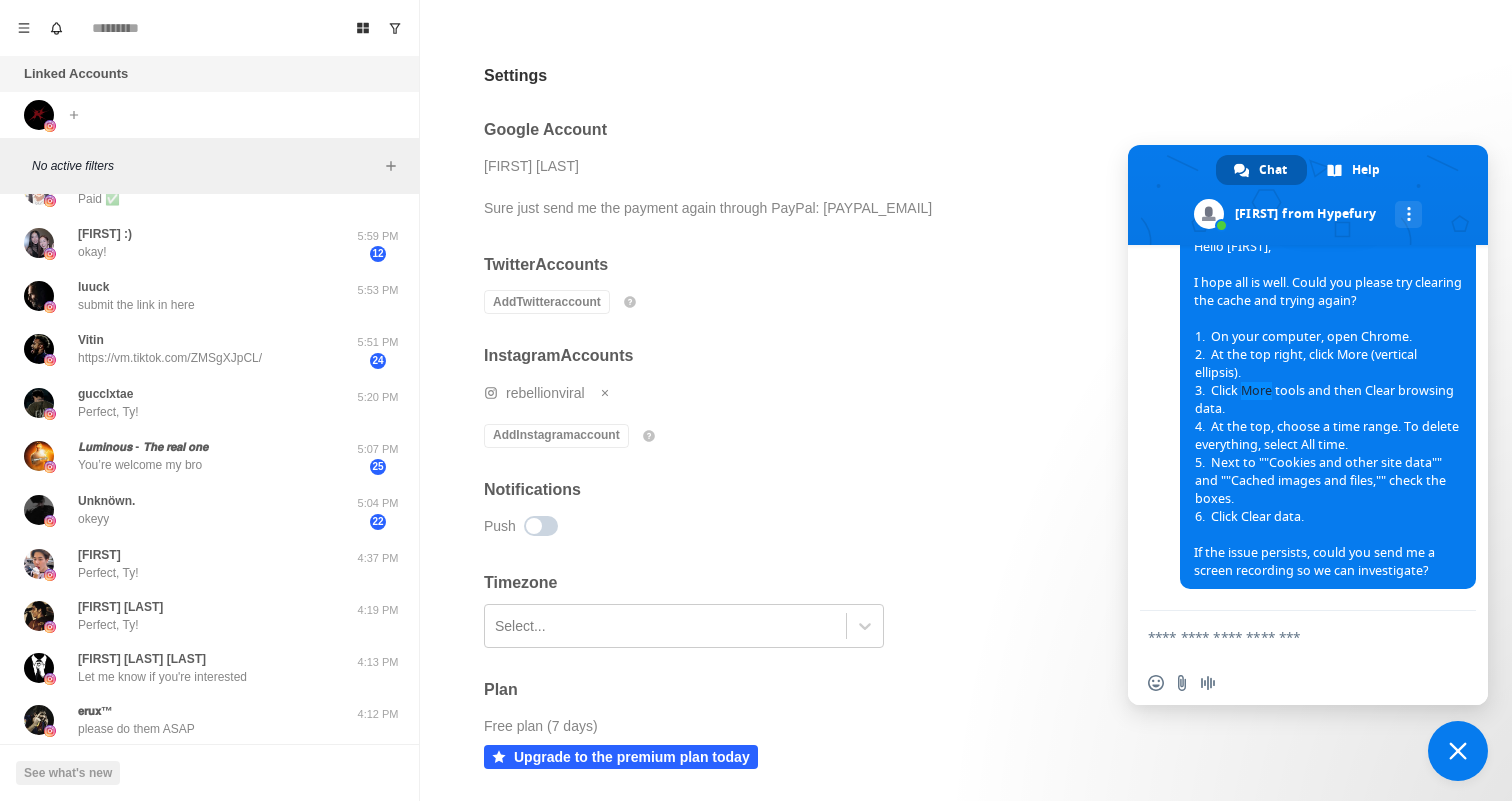 click on "Click More tools and then Clear browsing data." at bounding box center (1328, 400) 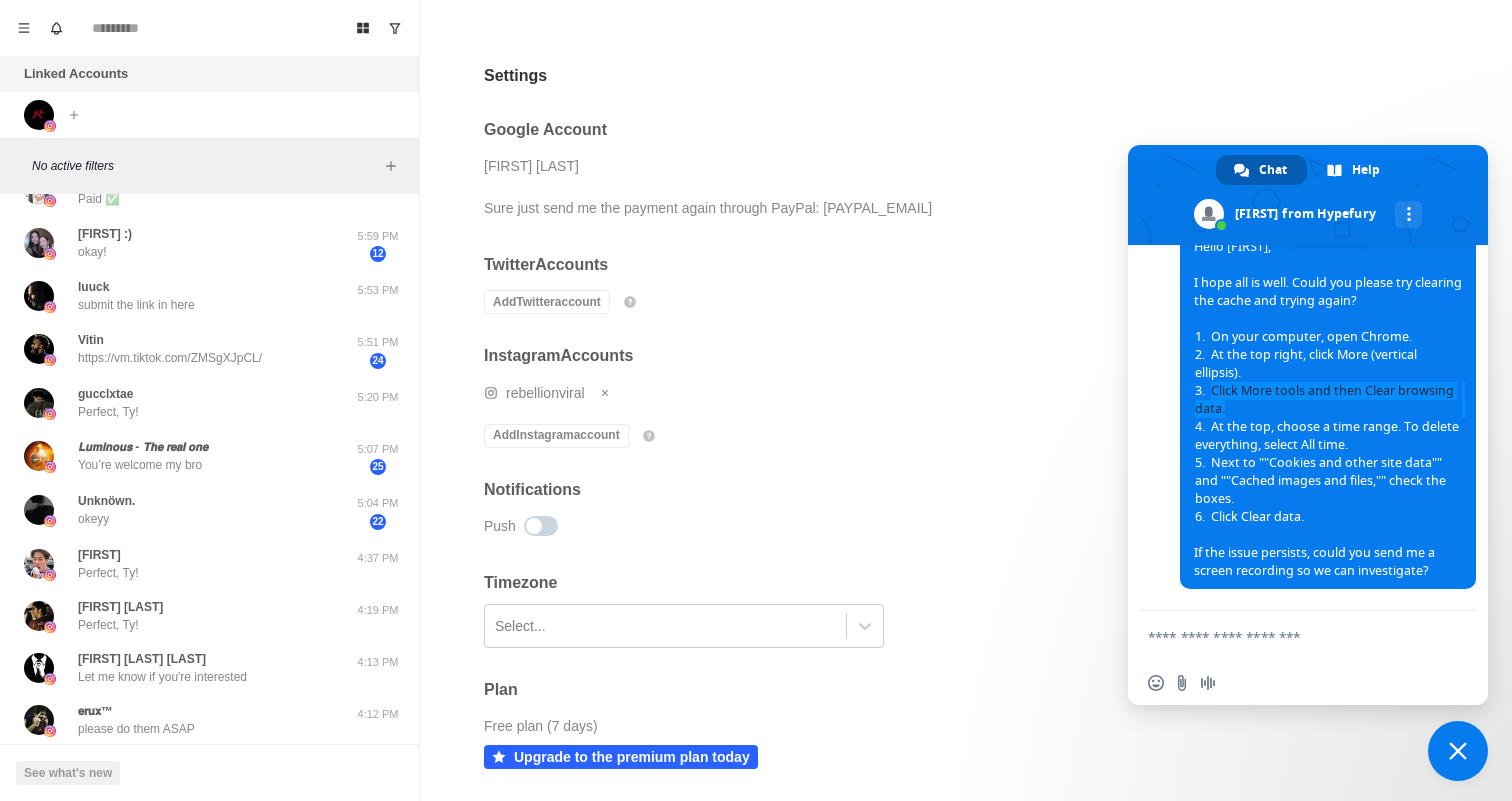 click on "At the top, choose a time range. To delete everything, select All time." at bounding box center [1328, 436] 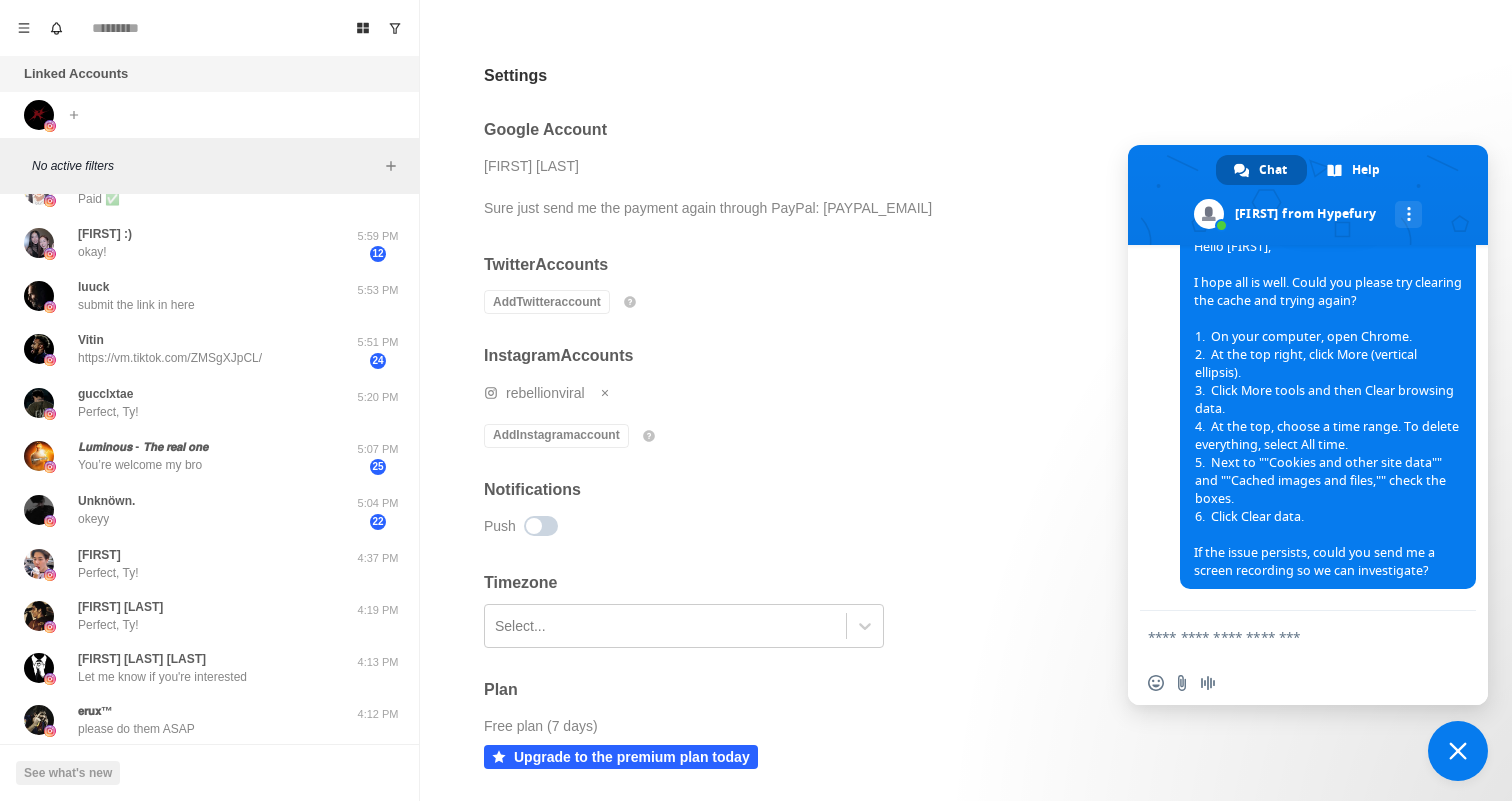 click on "At the top, choose a time range. To delete everything, select All time." at bounding box center [1328, 436] 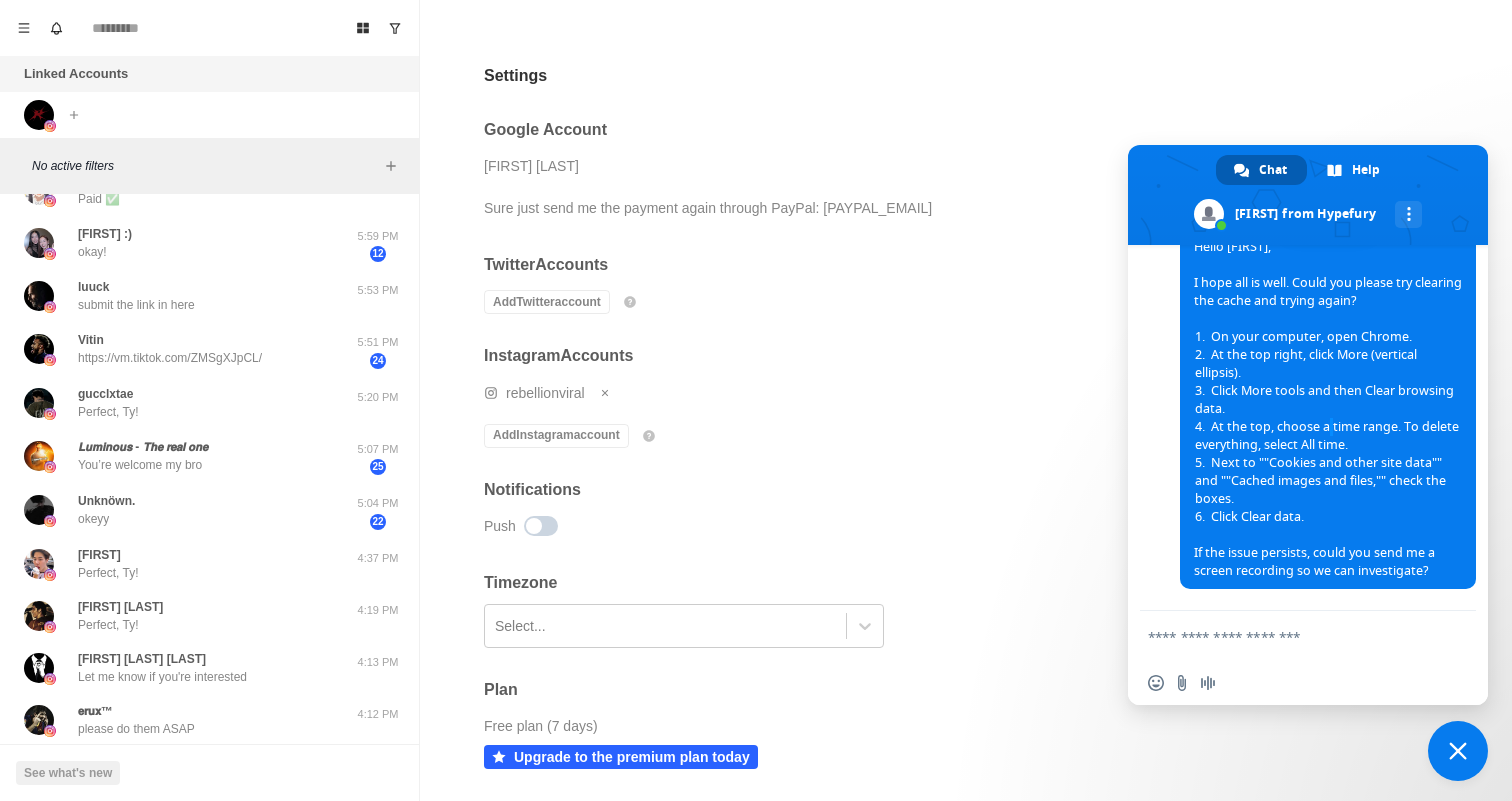click on "At the top, choose a time range. To delete everything, select All time." at bounding box center (1328, 436) 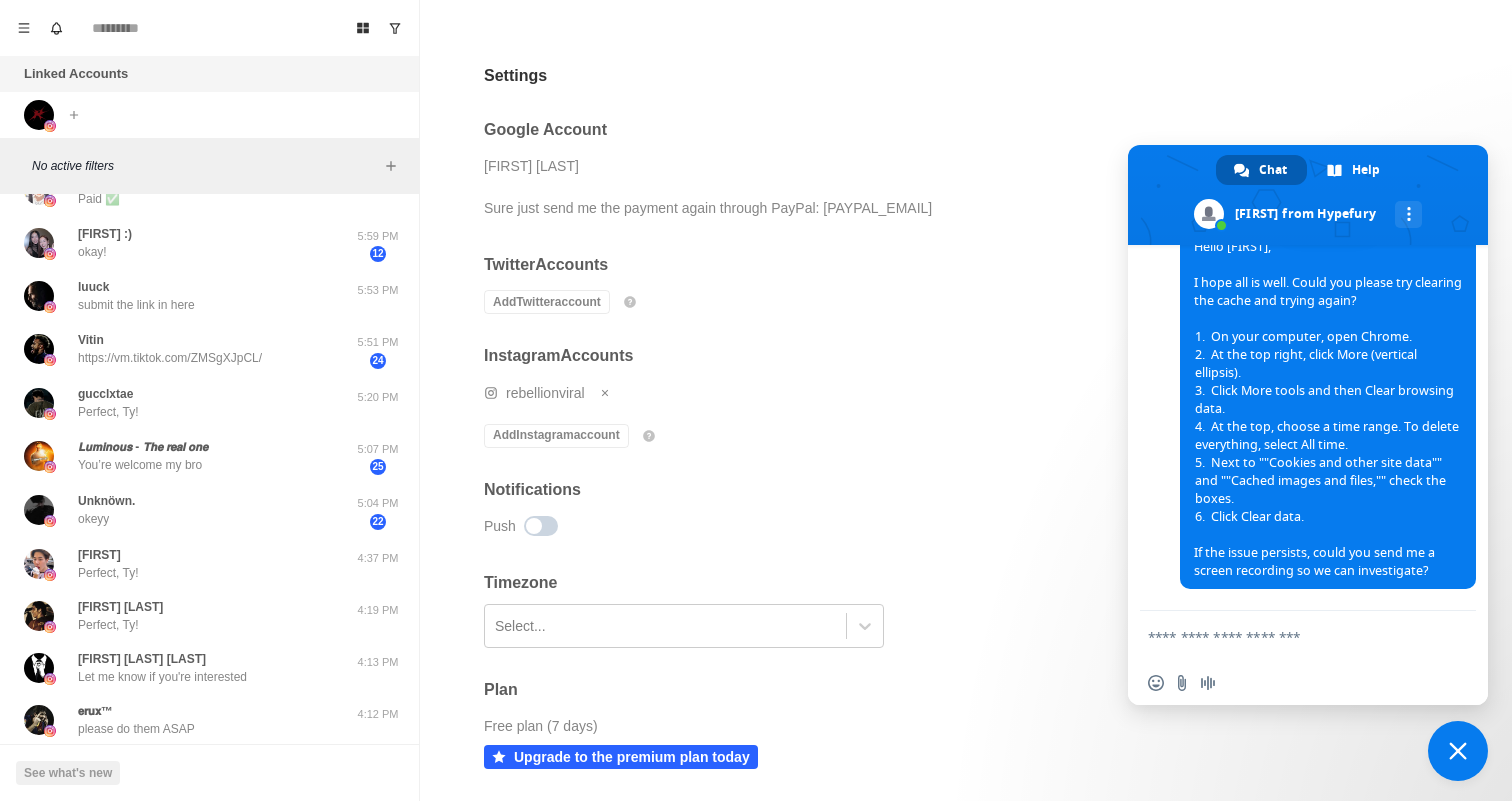 click on "At the top, choose a time range. To delete everything, select All time." at bounding box center (1328, 436) 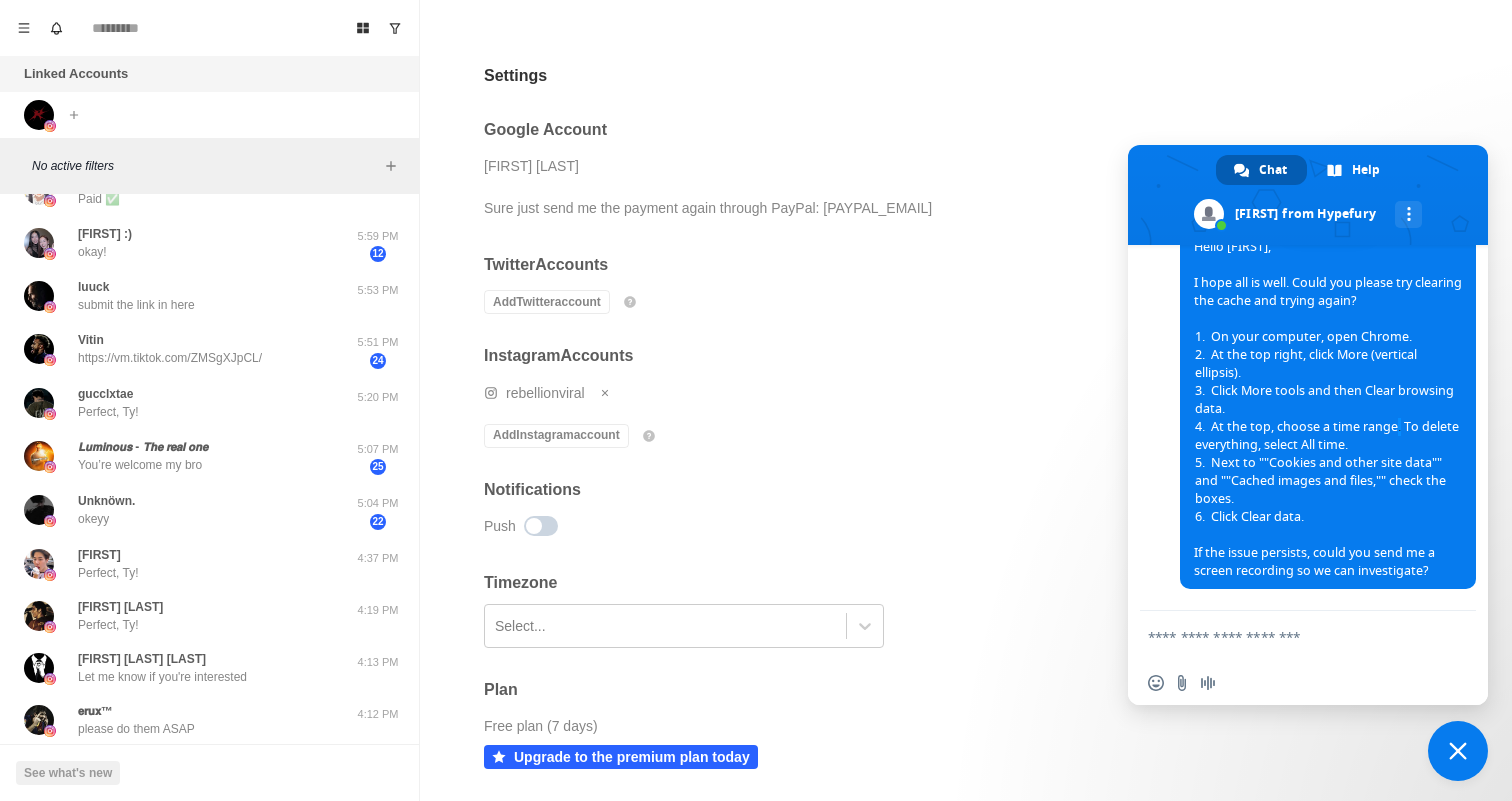 click on "At the top, choose a time range. To delete everything, select All time." at bounding box center [1328, 436] 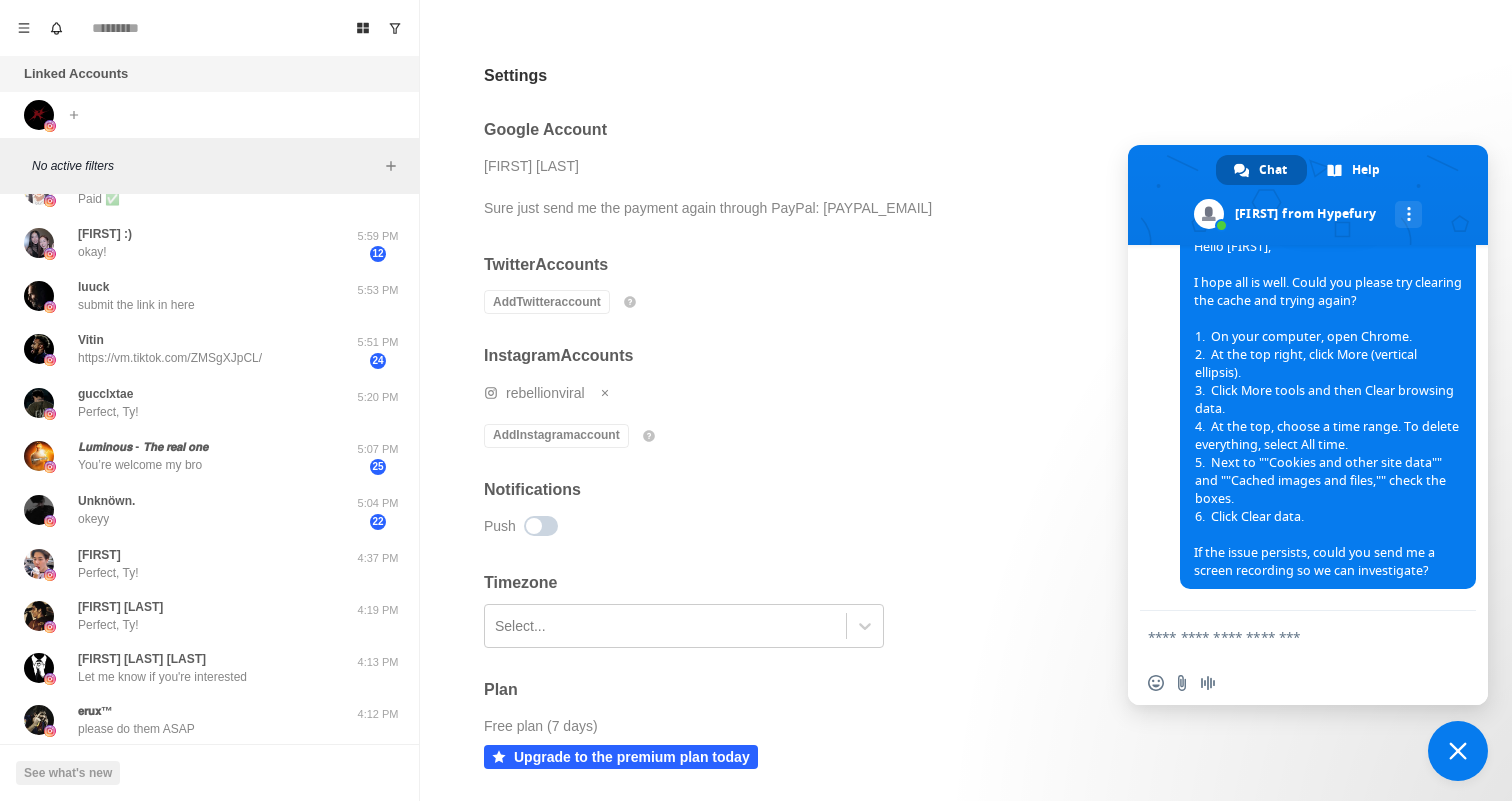 click on "At the top, choose a time range. To delete everything, select All time." at bounding box center (1328, 436) 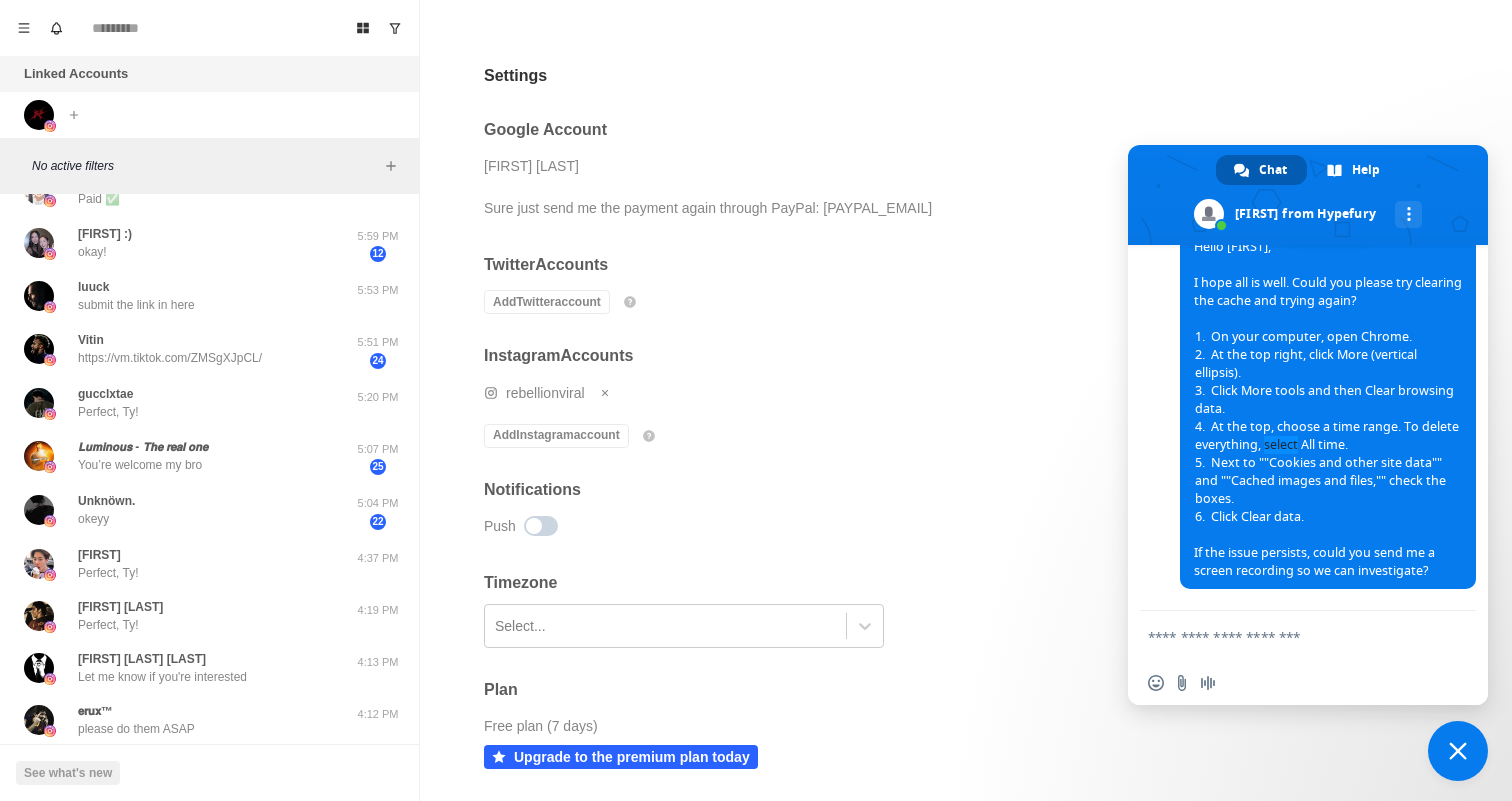 click on "At the top, choose a time range. To delete everything, select All time." at bounding box center (1328, 436) 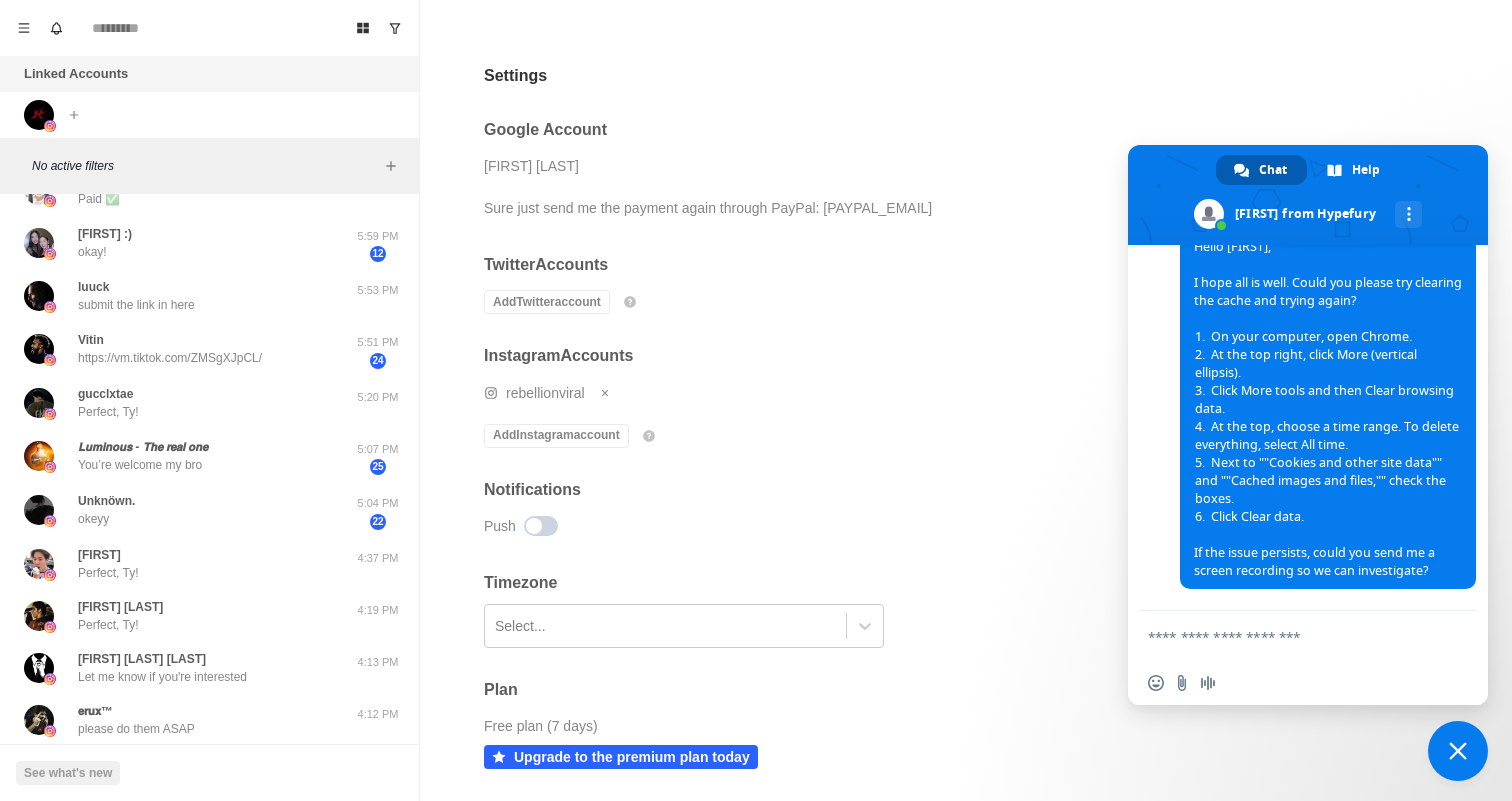 click on "At the top, choose a time range. To delete everything, select All time." at bounding box center [1328, 436] 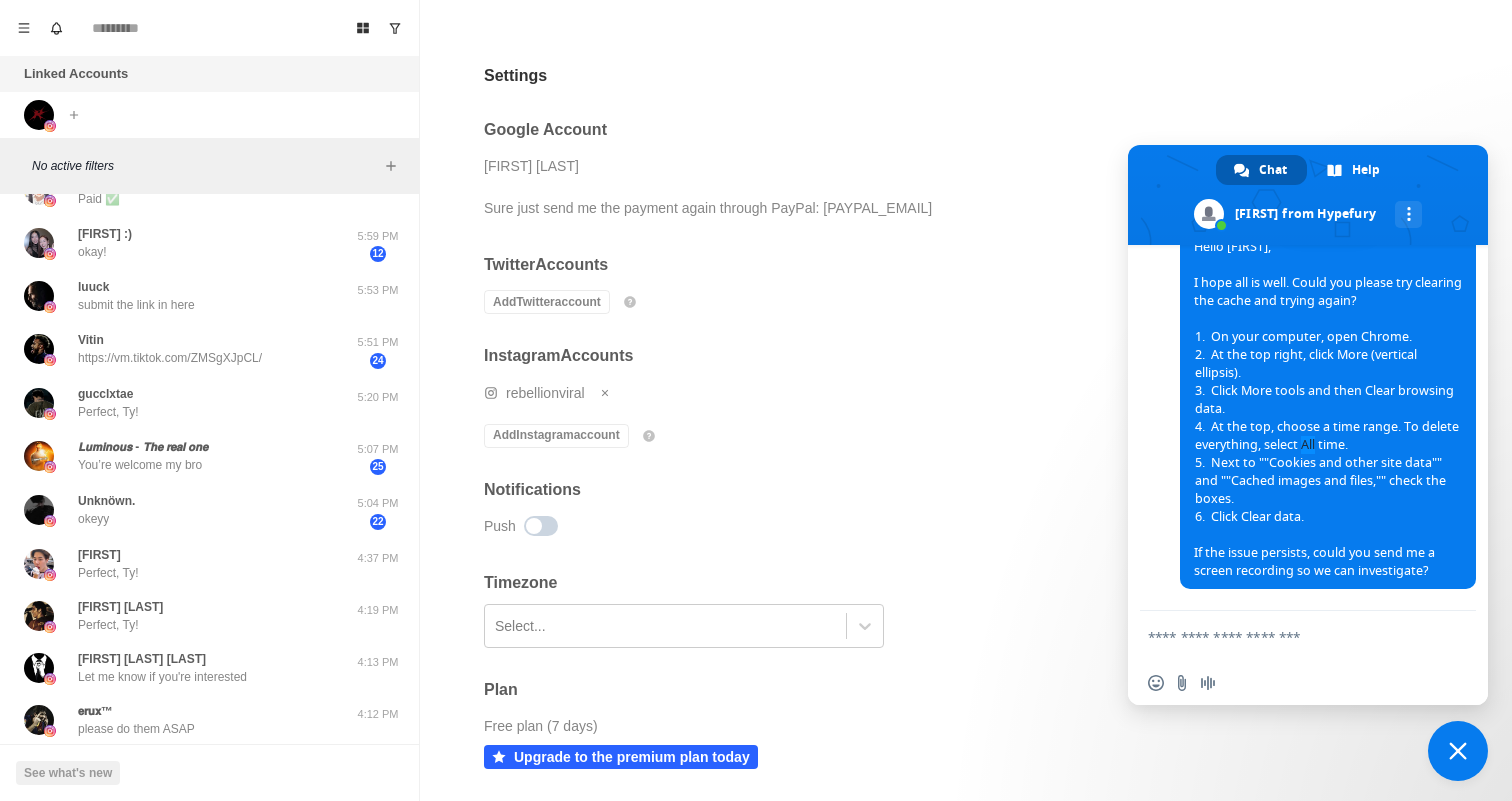 click on "At the top, choose a time range. To delete everything, select All time." at bounding box center [1328, 436] 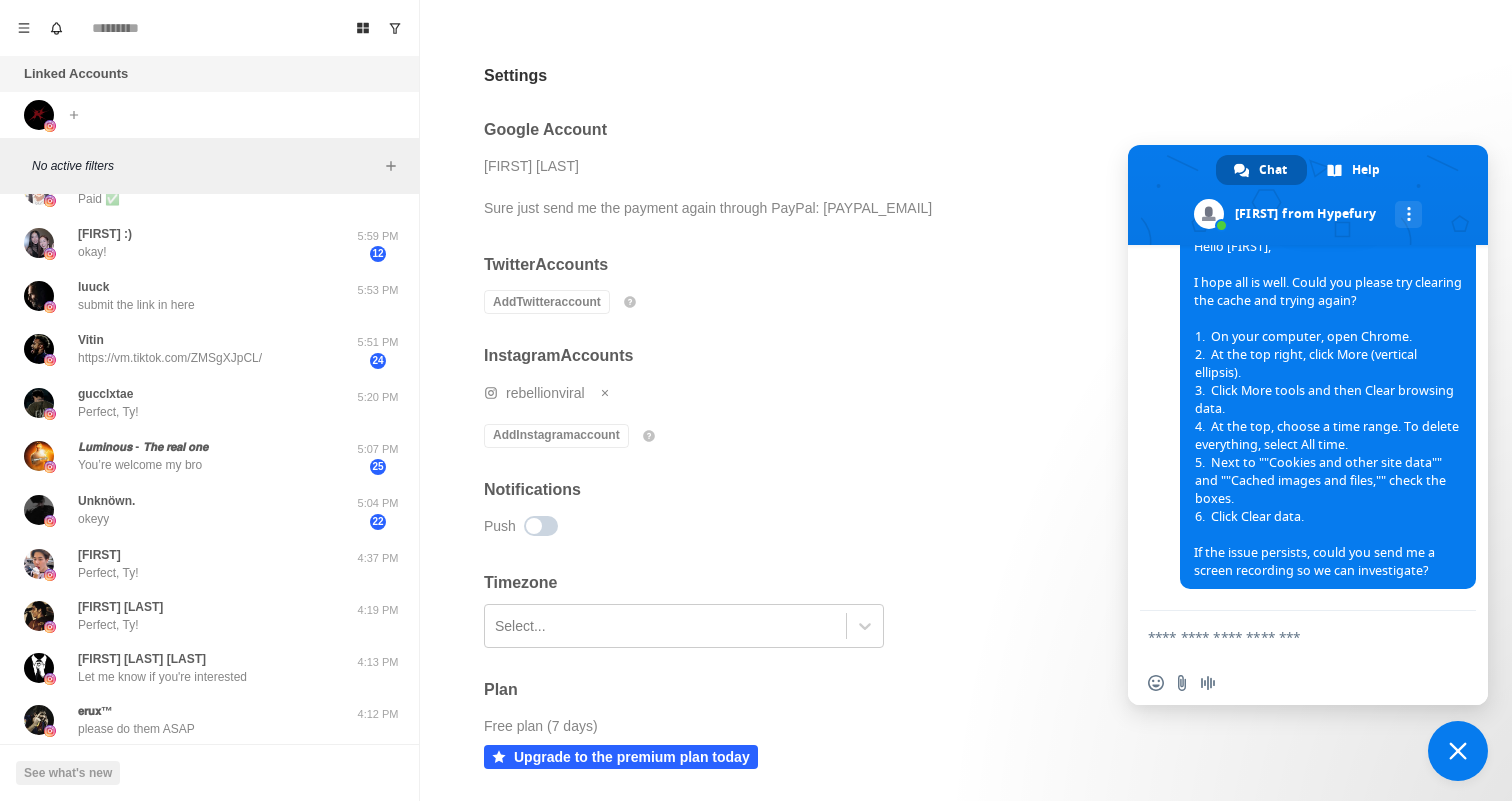 click on "At the top, choose a time range. To delete everything, select All time." at bounding box center (1328, 436) 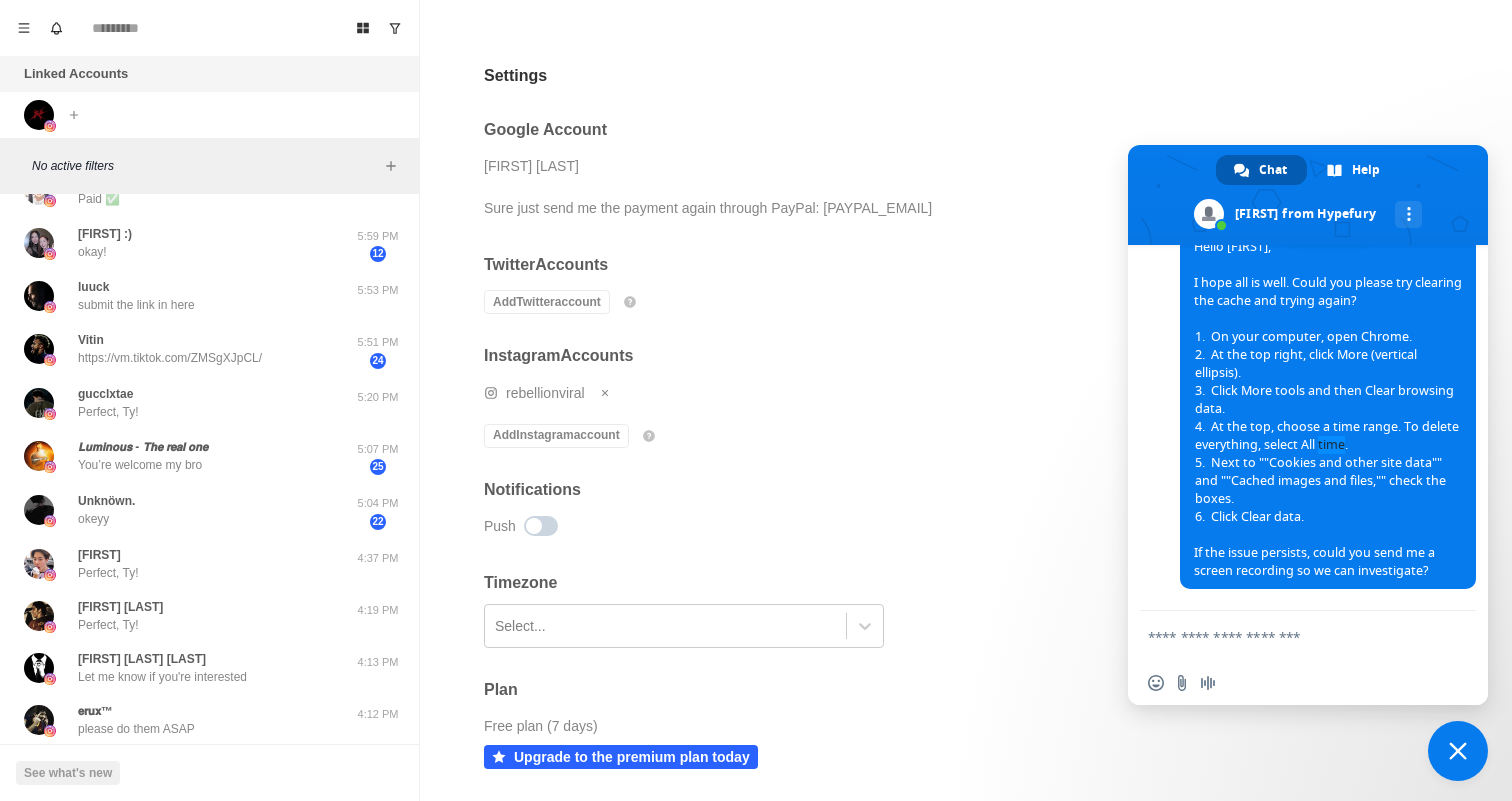 click on "Next to ""Cookies and other site data"" and ""Cached images and files,"" check the boxes." at bounding box center [1328, 481] 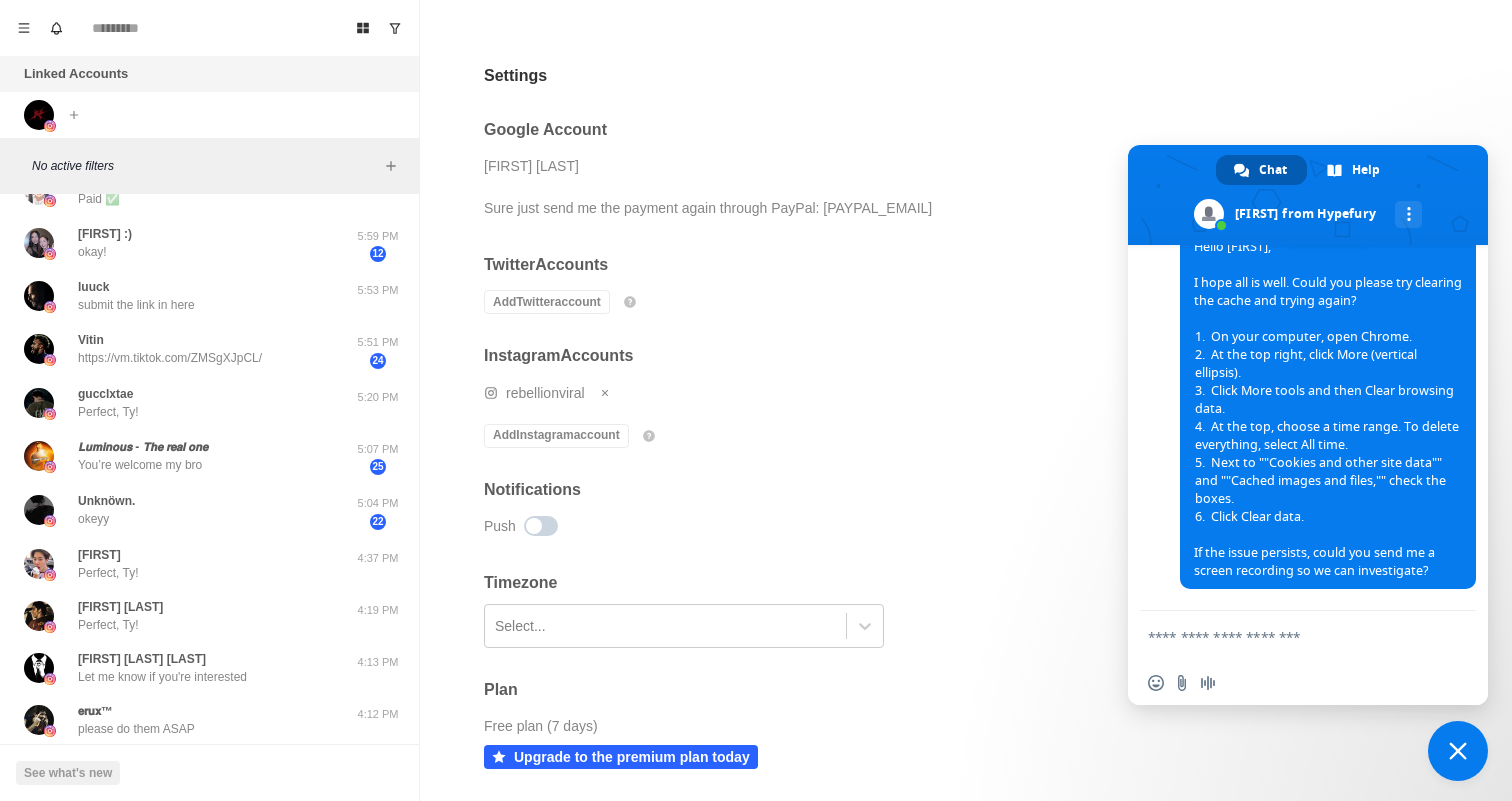 click on "Next to ""Cookies and other site data"" and ""Cached images and files,"" check the boxes." at bounding box center [1328, 481] 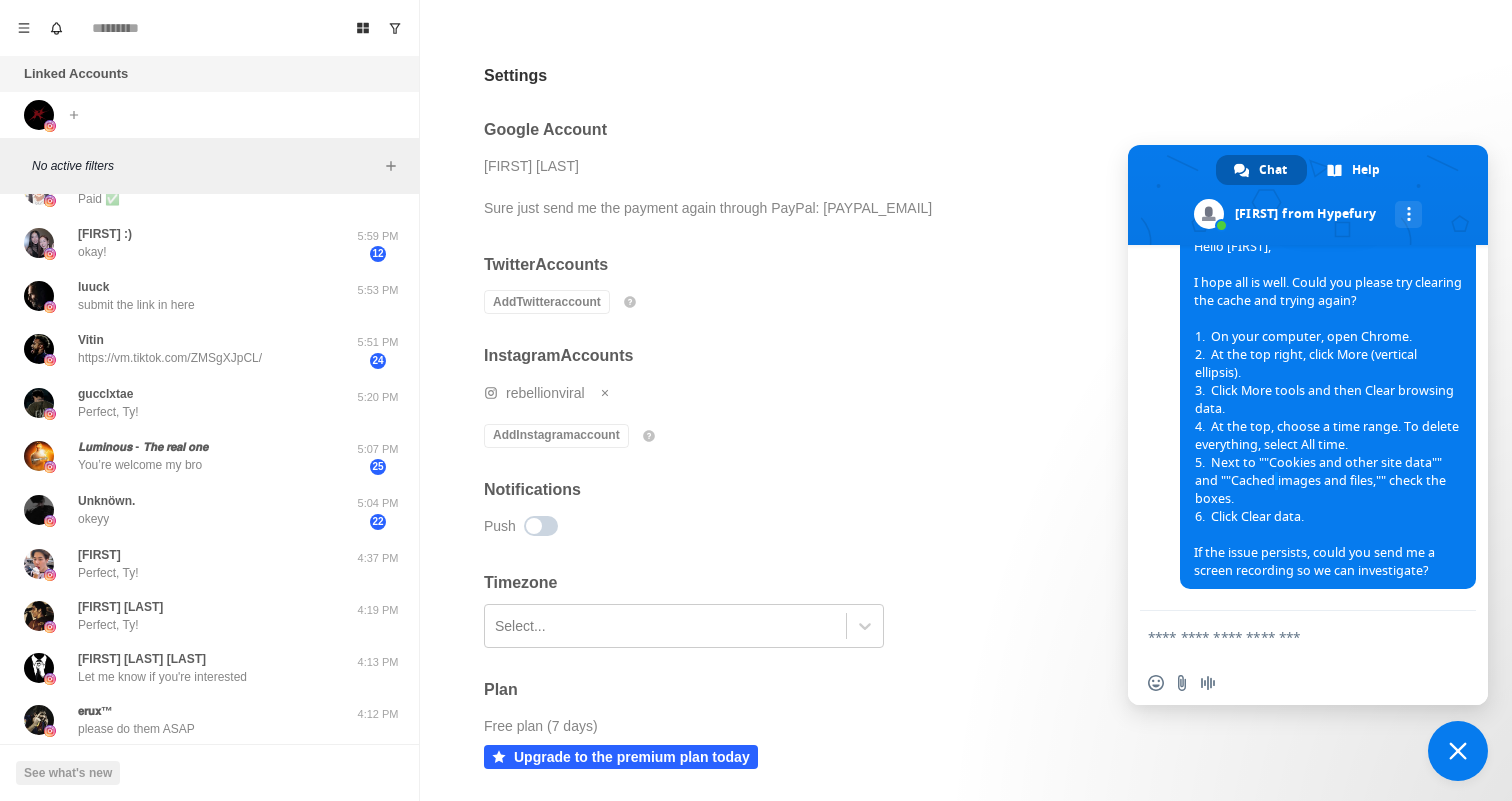 click on "Click Clear data." at bounding box center (1249, 517) 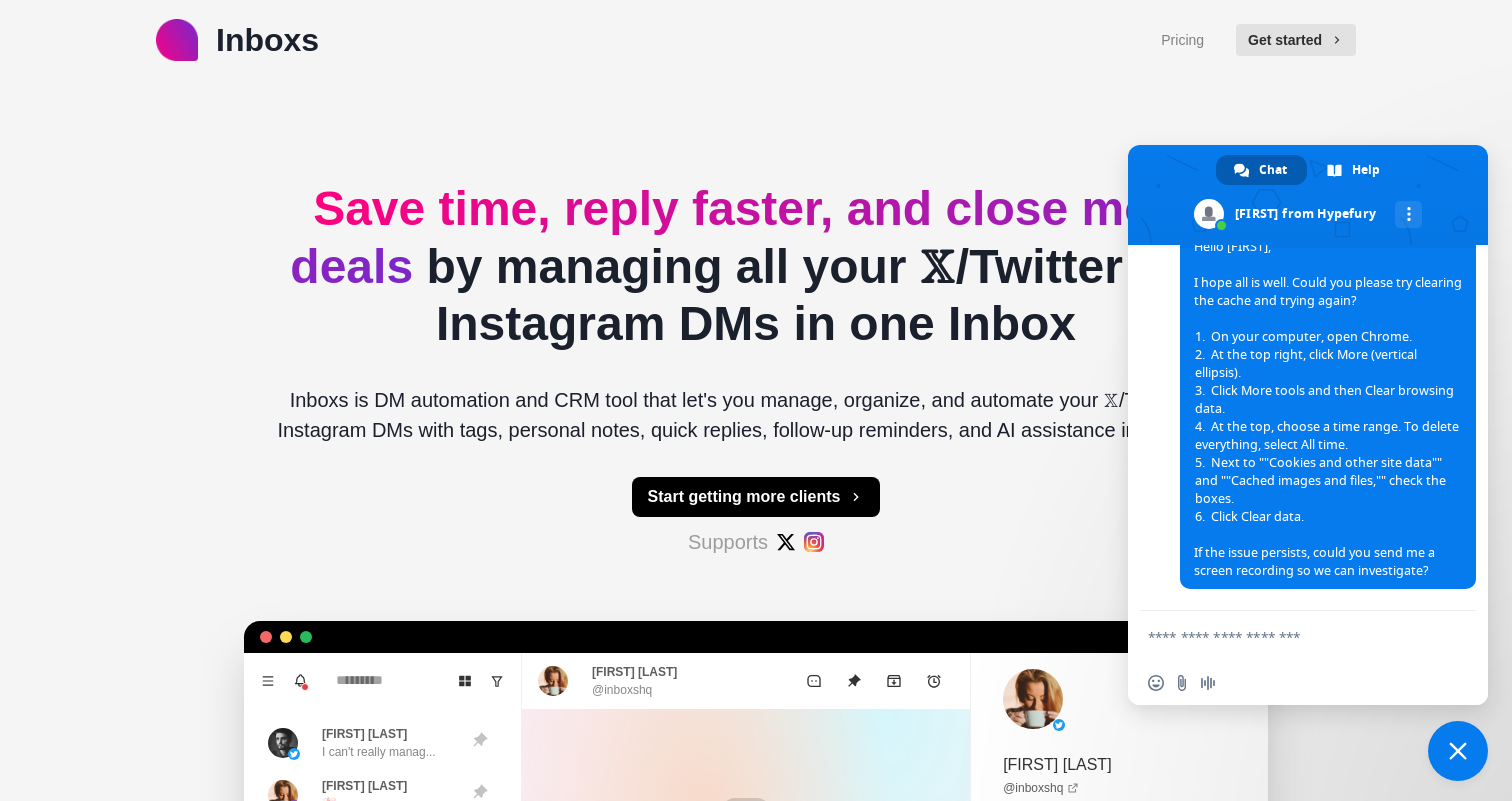 click on "Past reminders Remind  [FIRST]  (@ [USERNAME] ) to   try Inboxs about [TIME]   • Mark as read [FIRST] [LAST] I can't really manag... [FIRST] [LAST] 🎉 [FIRST] [LAST] That's great 🙌 Ple... [NUMBER] [FIRST] [LAST] Hey [FIRST]! how a... [FIRST] What?! [NUMBER] [FIRST] Hi [FIRST], hope all is w... [NUMBER] [FIRST] [FIRST] Yeah, it's going well... [FIRST] Never heard of it befo... [FIRST]  I sent you that pict... [NUMBER] [FIRST] [LAST] ;-) [FIRST] [LAST] @[USERNAME] [MONTH] [NUMBER] I remember that last time you were struggling with your email drip.
do you still have troubles? [TIME] YES 😢 [TIME] @" at bounding box center (756, 627) 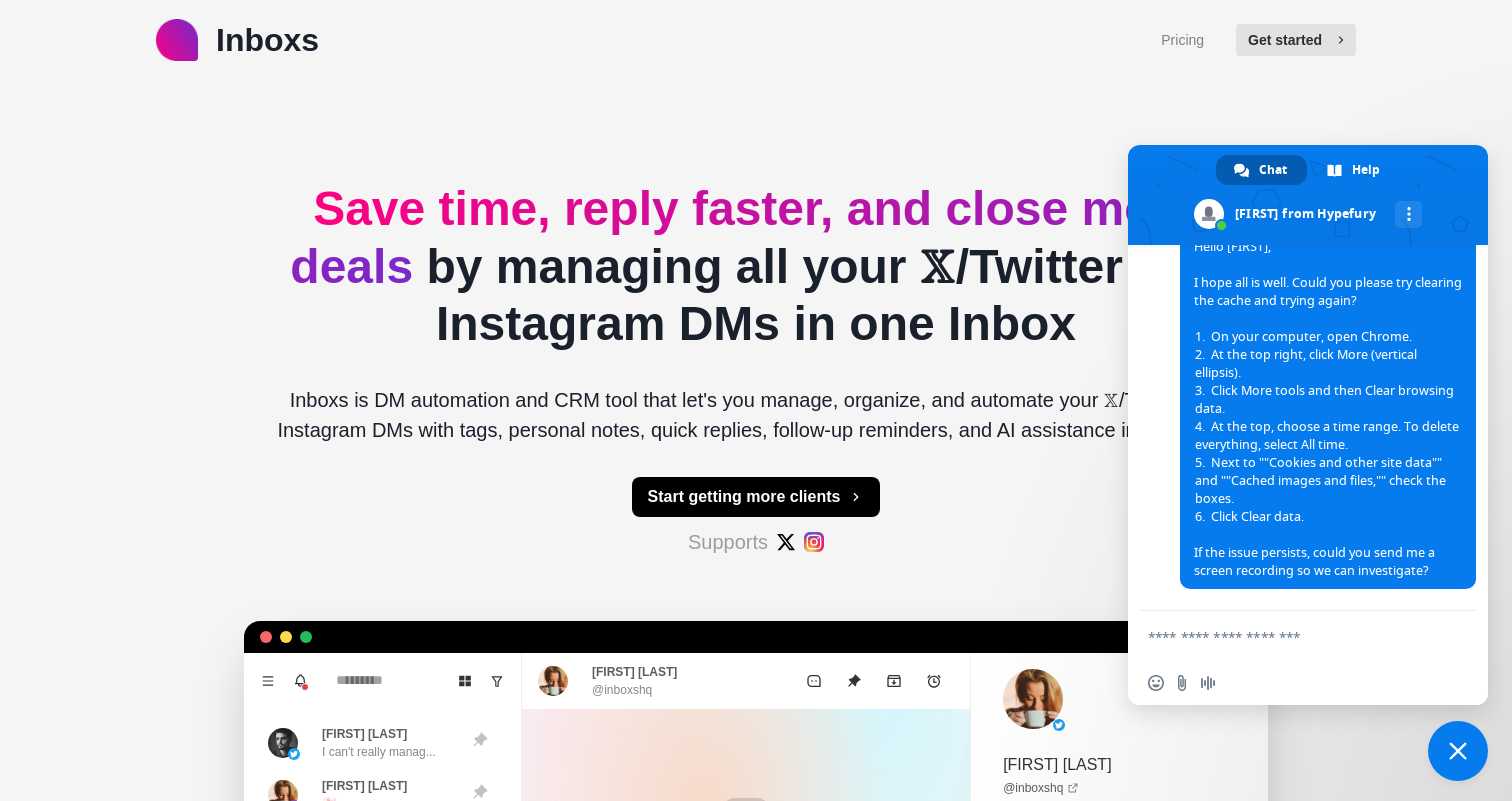 click on "Get started" at bounding box center [1296, 40] 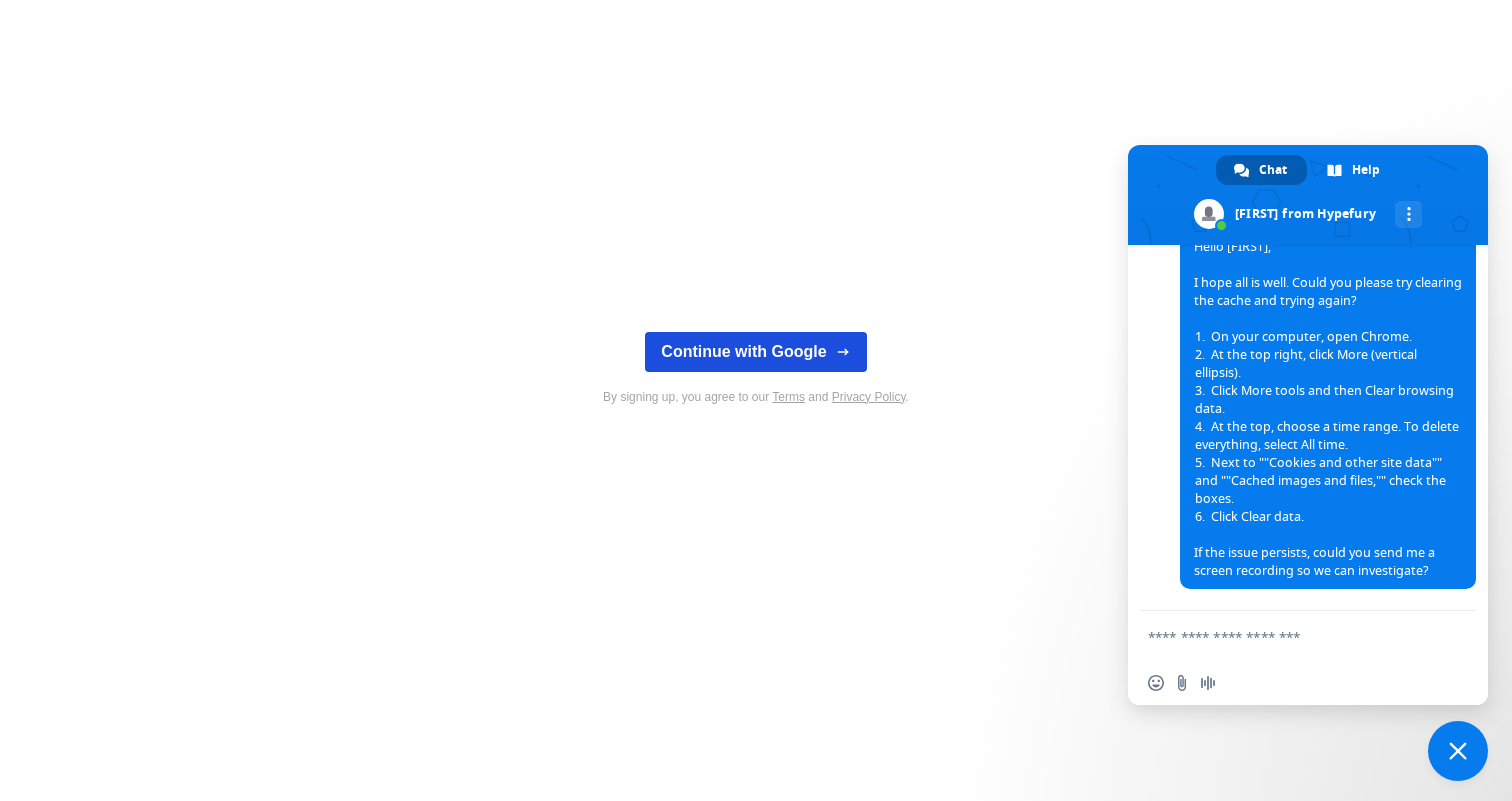 click on "Continue with Google" at bounding box center [755, 352] 